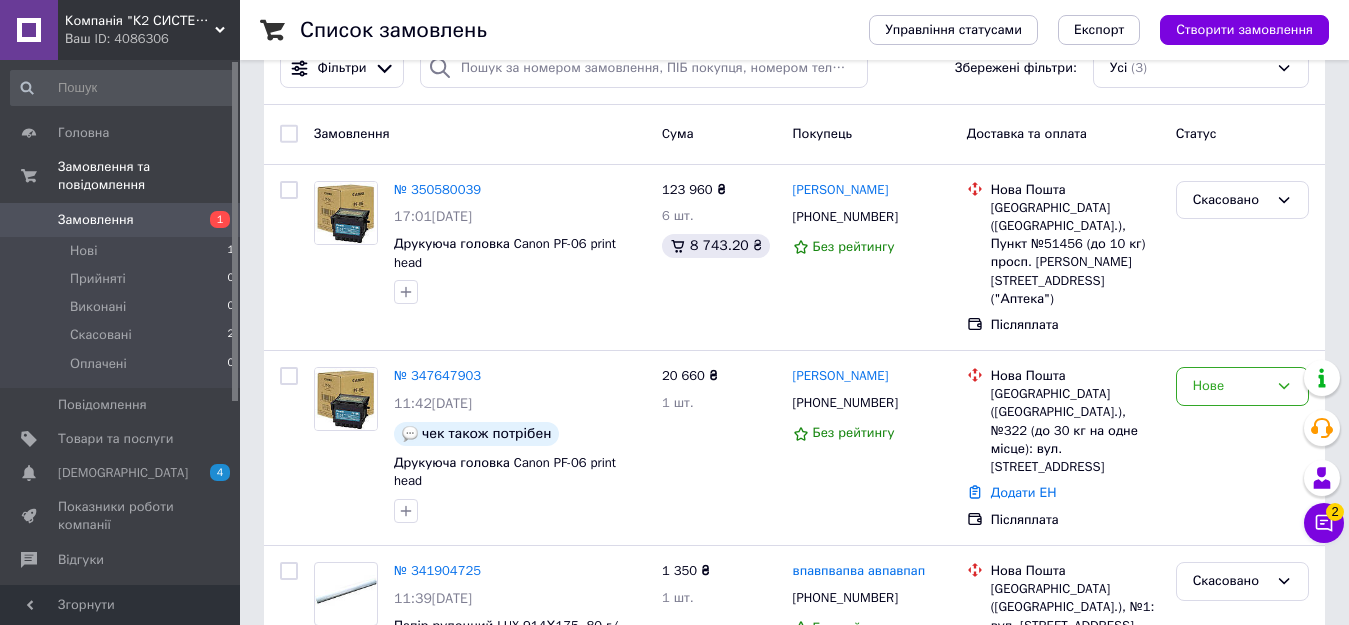 scroll, scrollTop: 79, scrollLeft: 0, axis: vertical 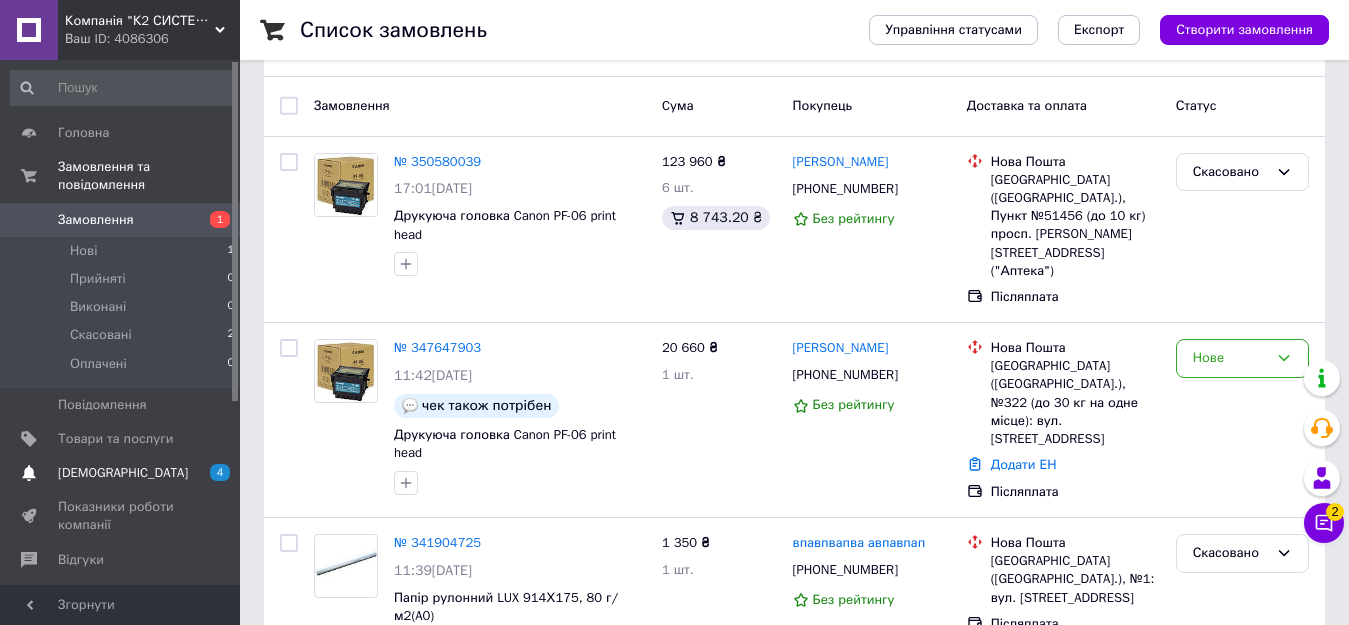 click on "[DEMOGRAPHIC_DATA]" at bounding box center [121, 473] 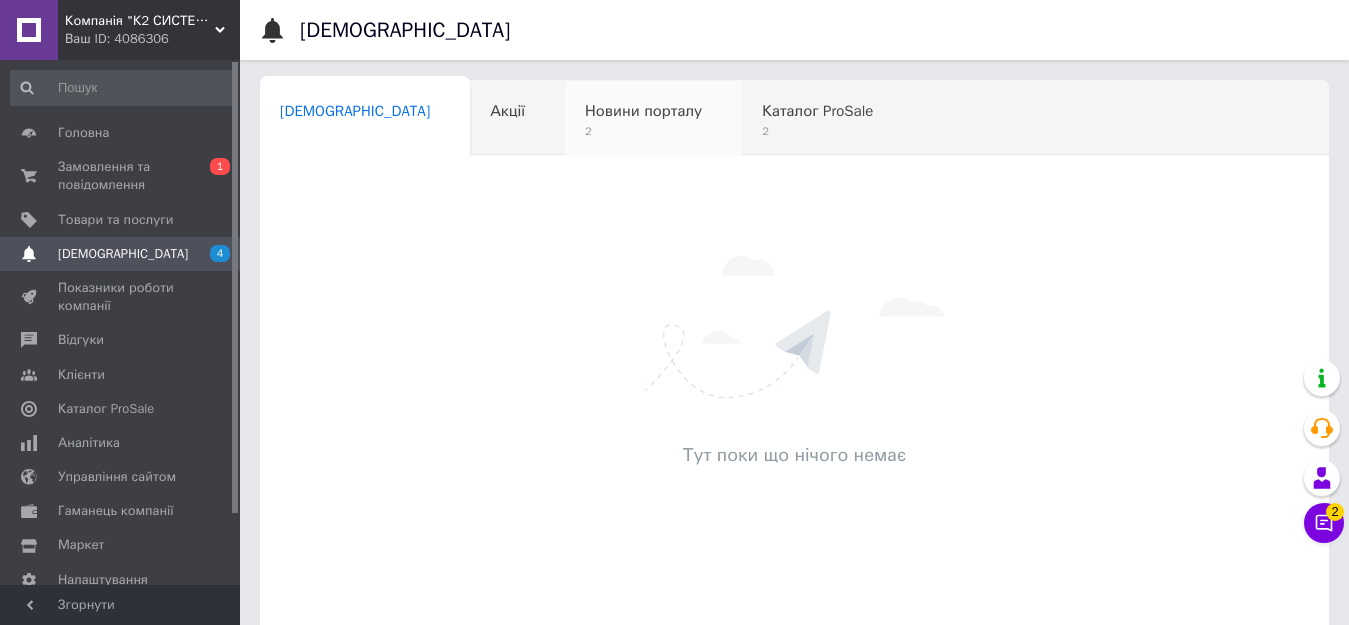 click on "2" at bounding box center (643, 131) 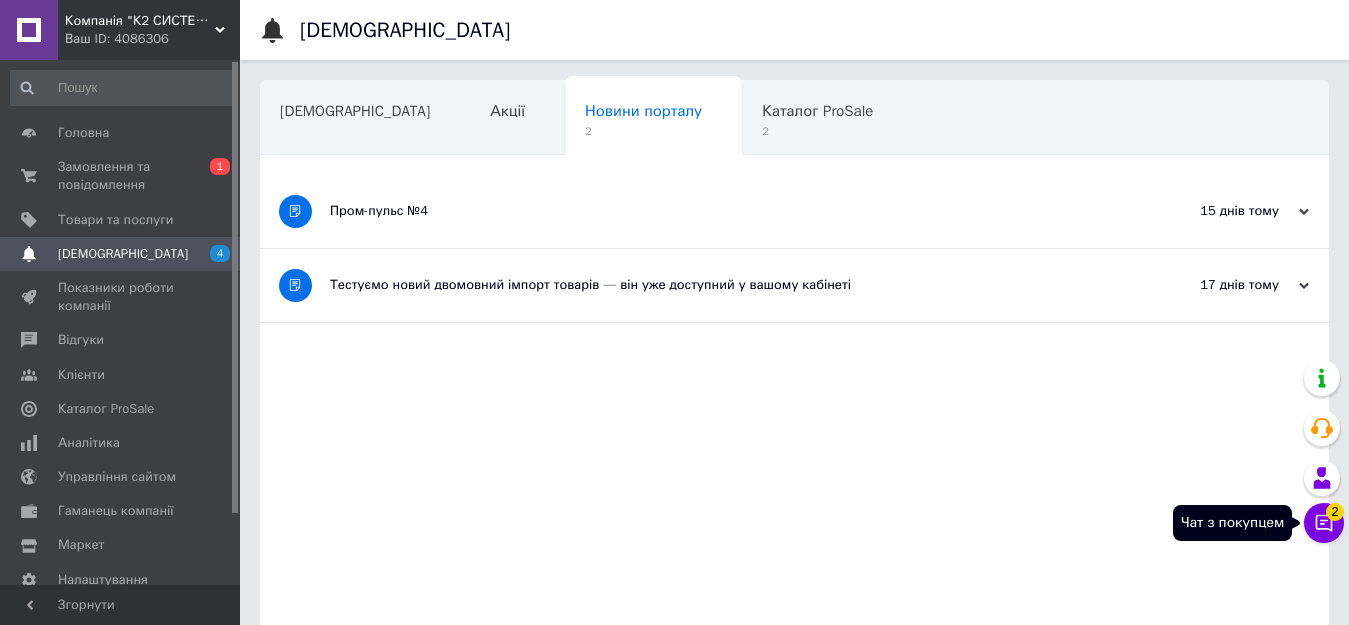 click 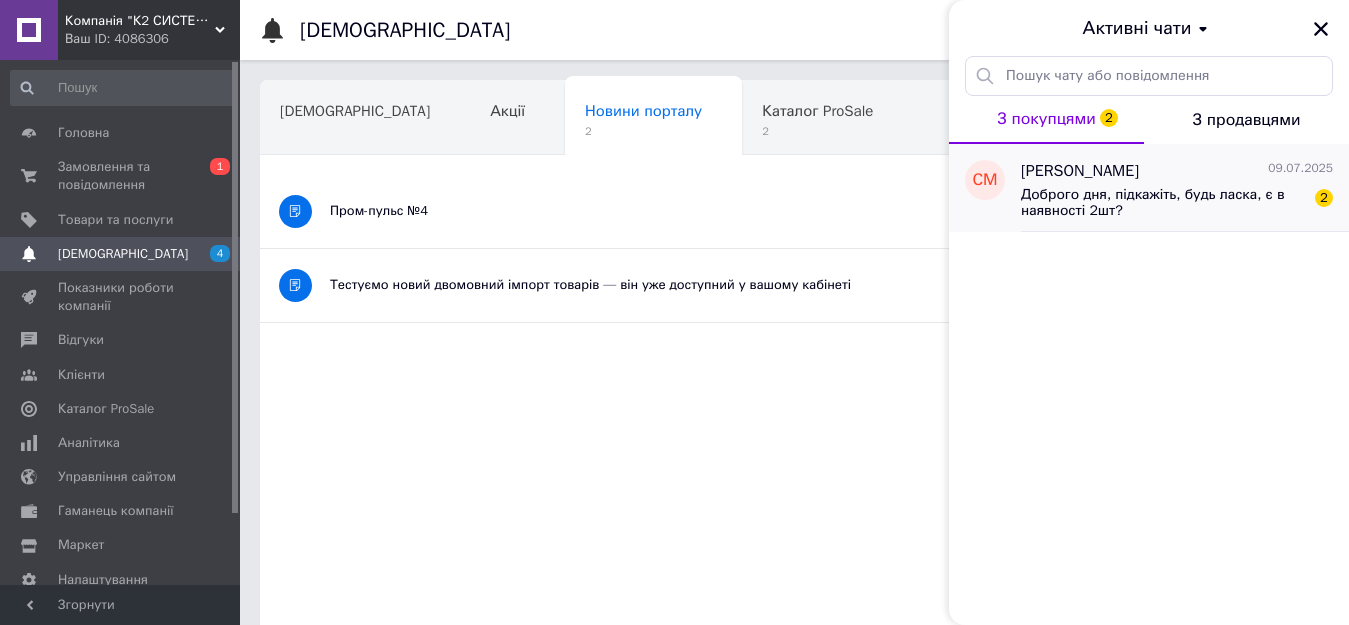 click on "Доброго дня, підкажіть, будь ласка, є в наявності 2шт?" at bounding box center [1163, 203] 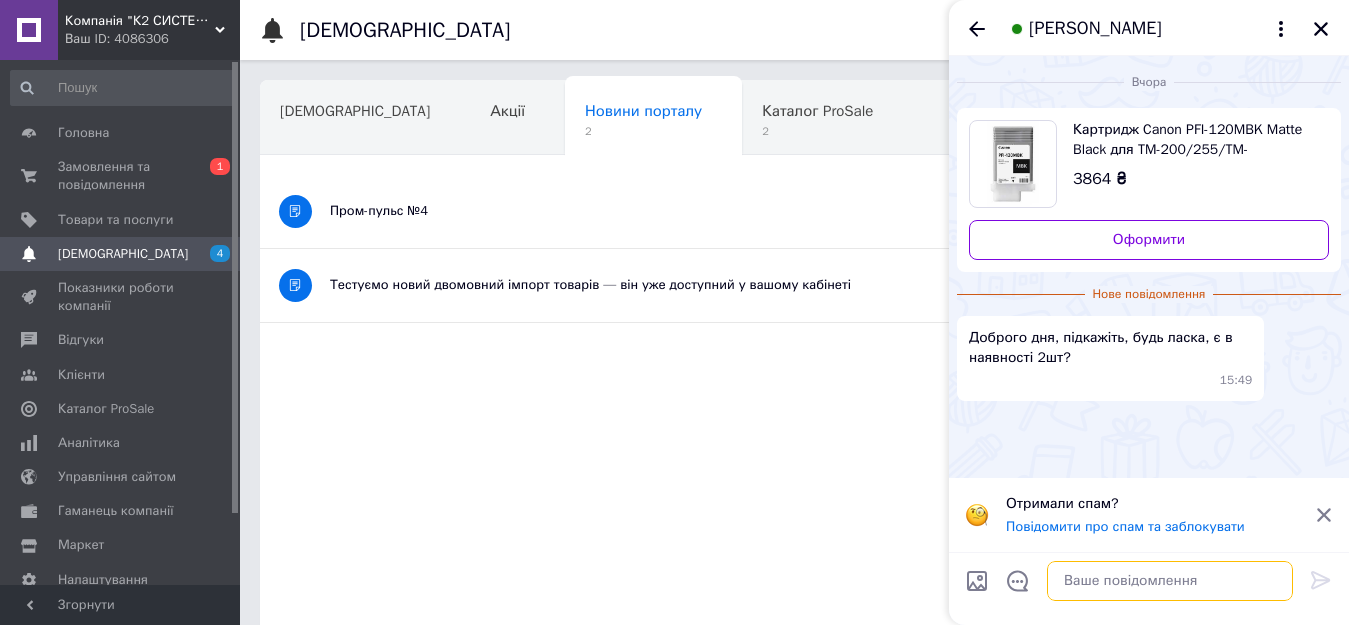 click at bounding box center [1170, 581] 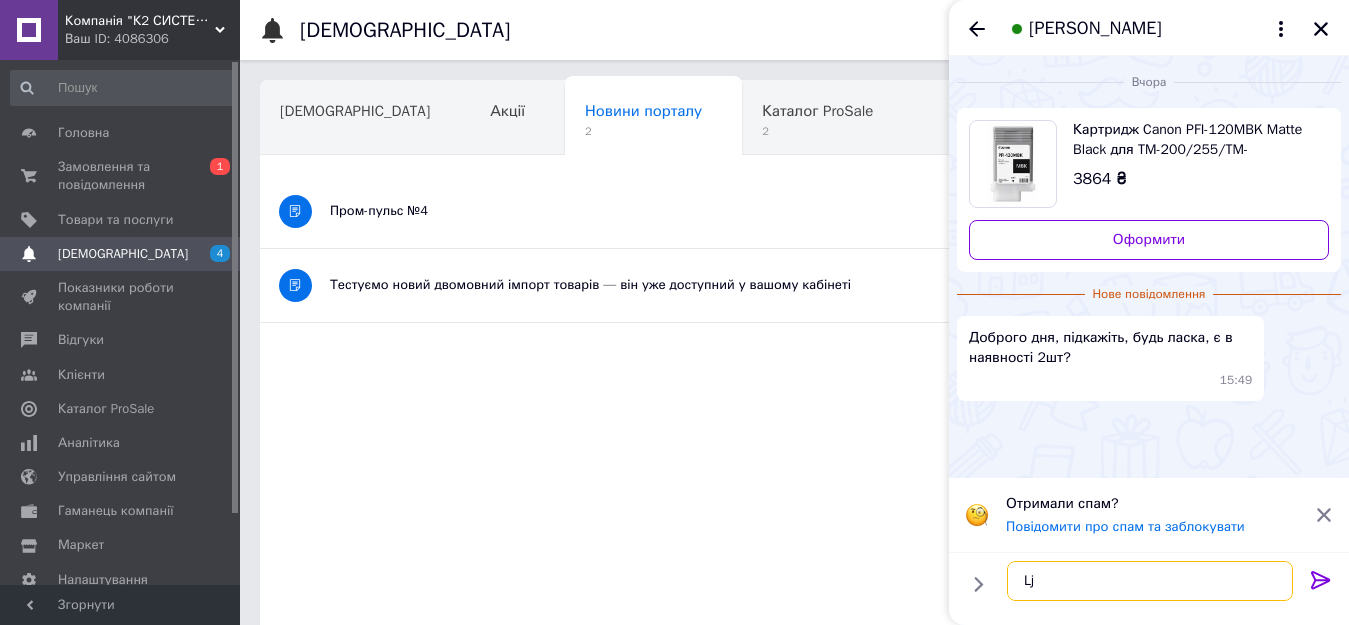 type on "L" 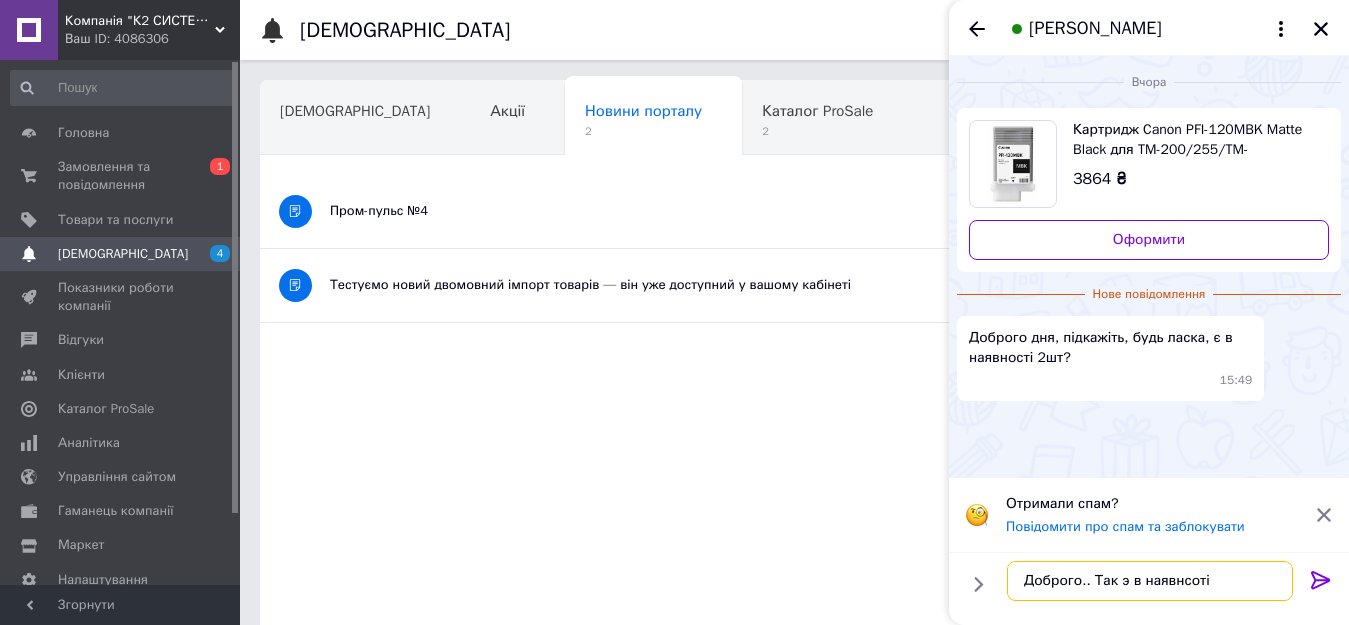 drag, startPoint x: 1188, startPoint y: 584, endPoint x: 1174, endPoint y: 584, distance: 14 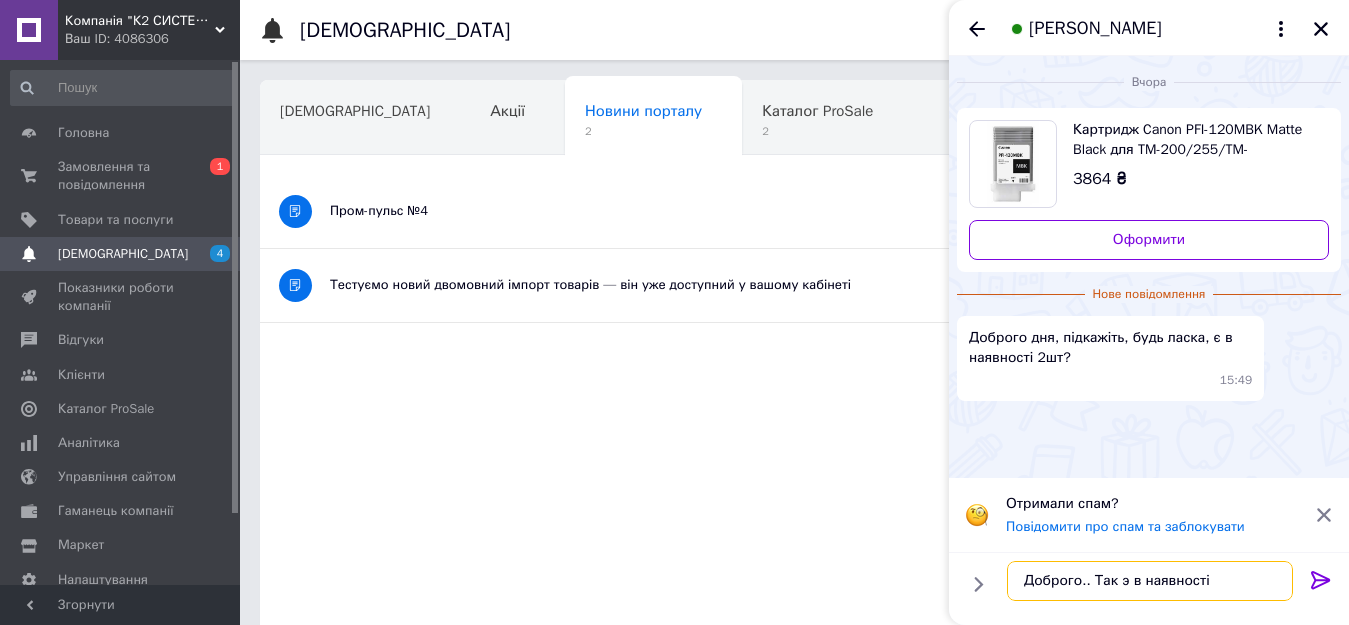 click on "Доброго.. Так э в наявності" at bounding box center [1150, 581] 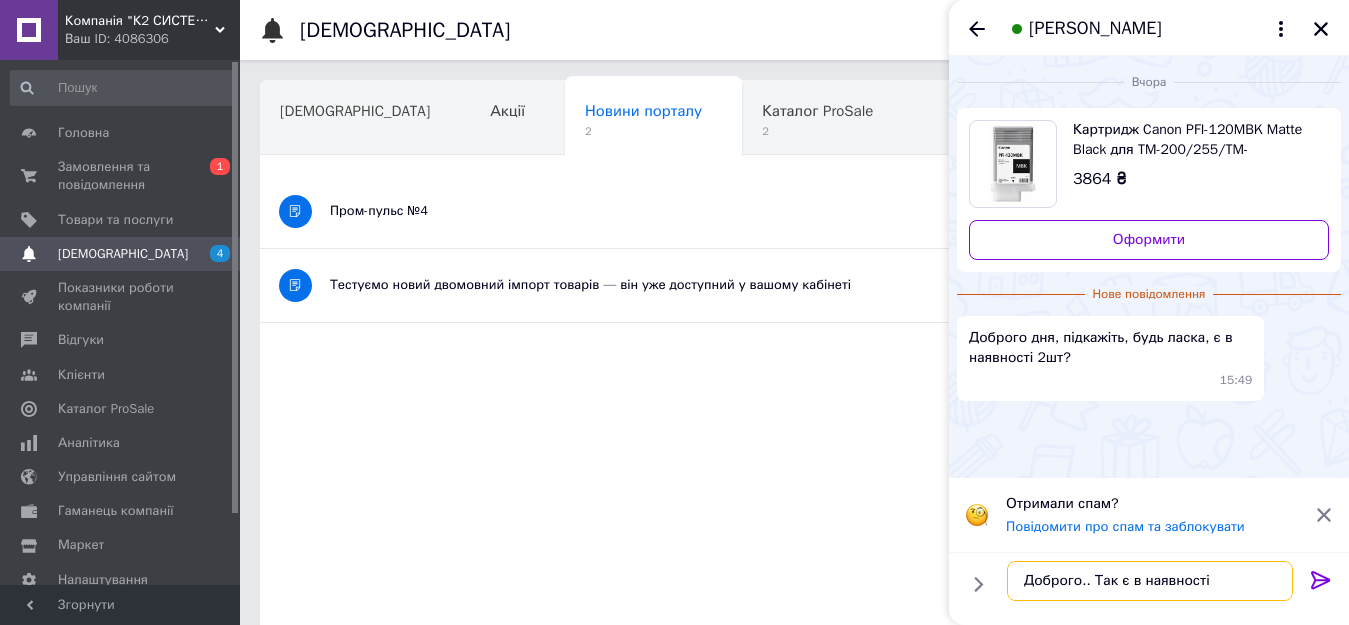 type on "Доброго.. Так є в наявності" 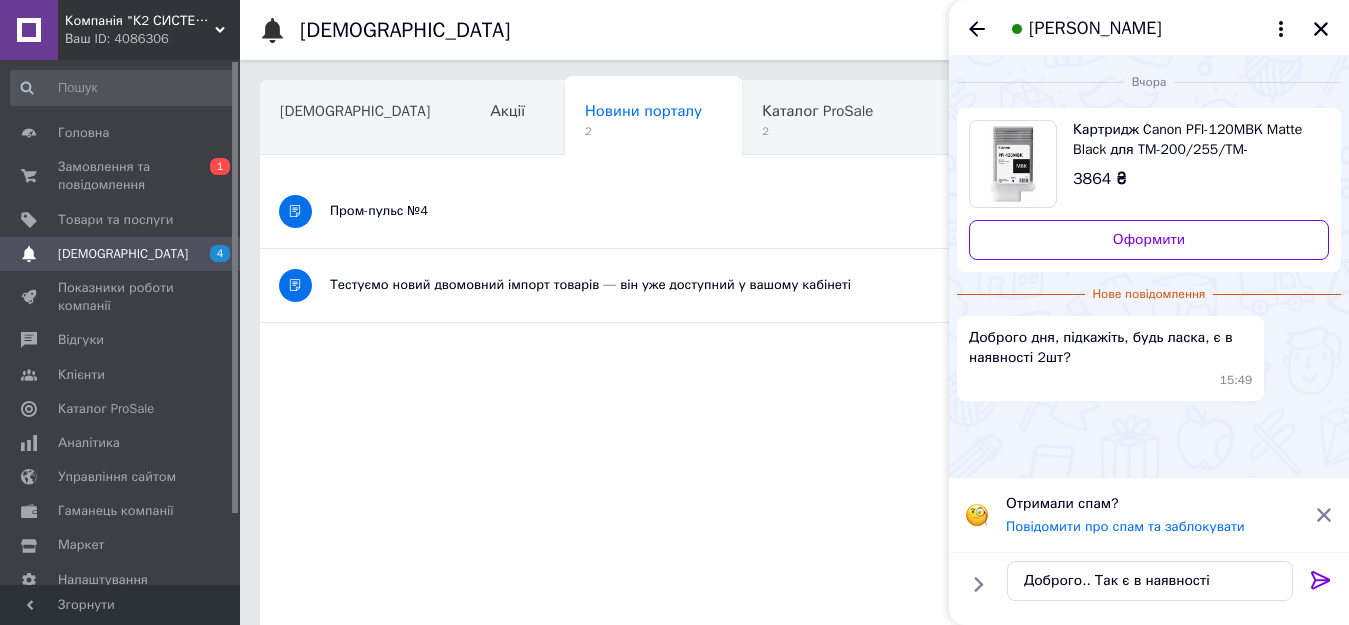 click 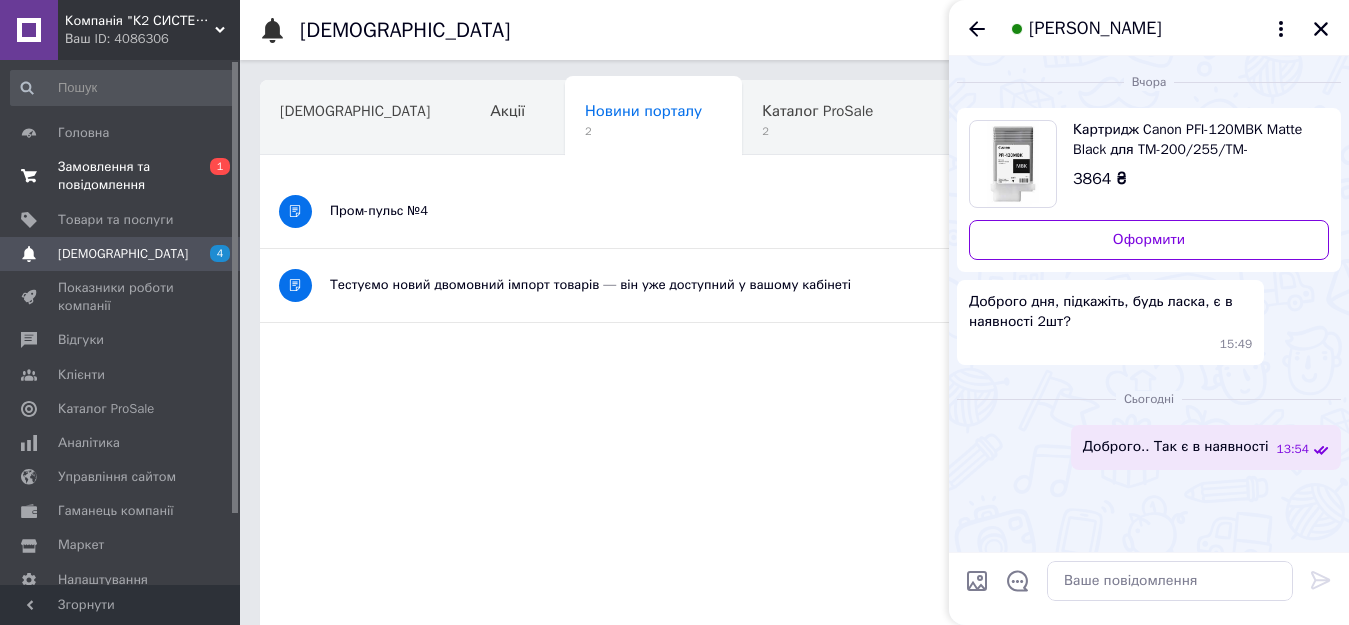 click on "Замовлення та повідомлення" at bounding box center (121, 176) 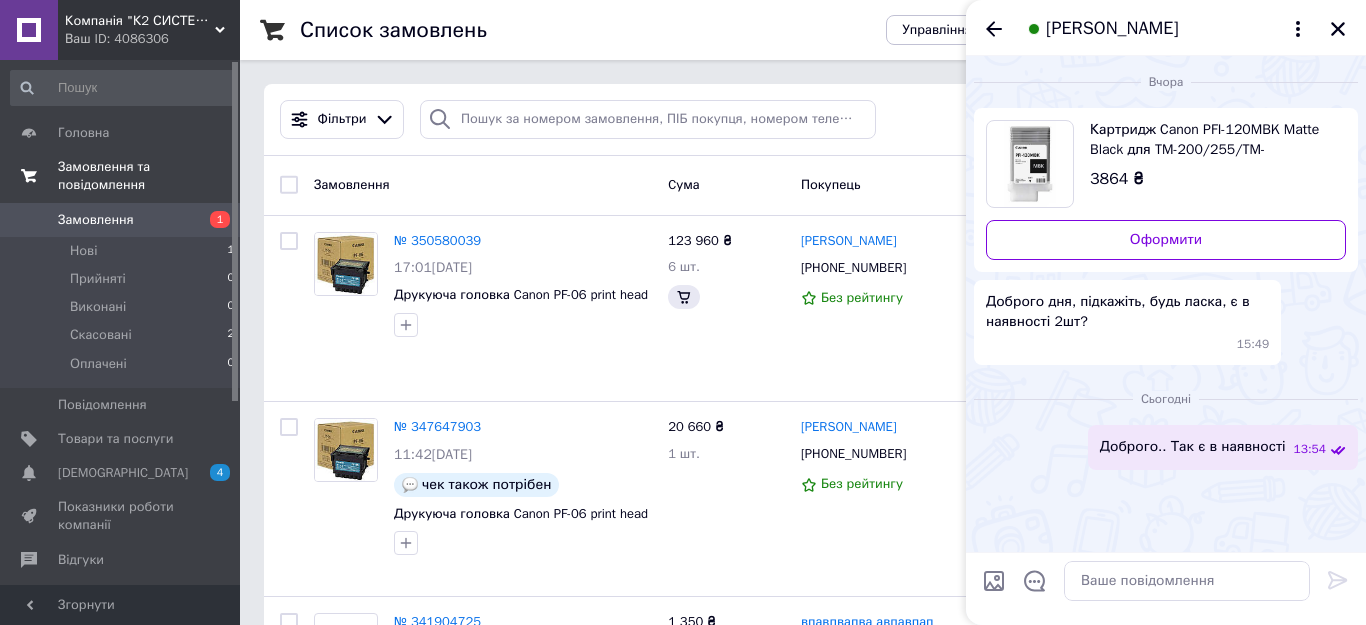 click on "Замовлення та повідомлення" at bounding box center (149, 176) 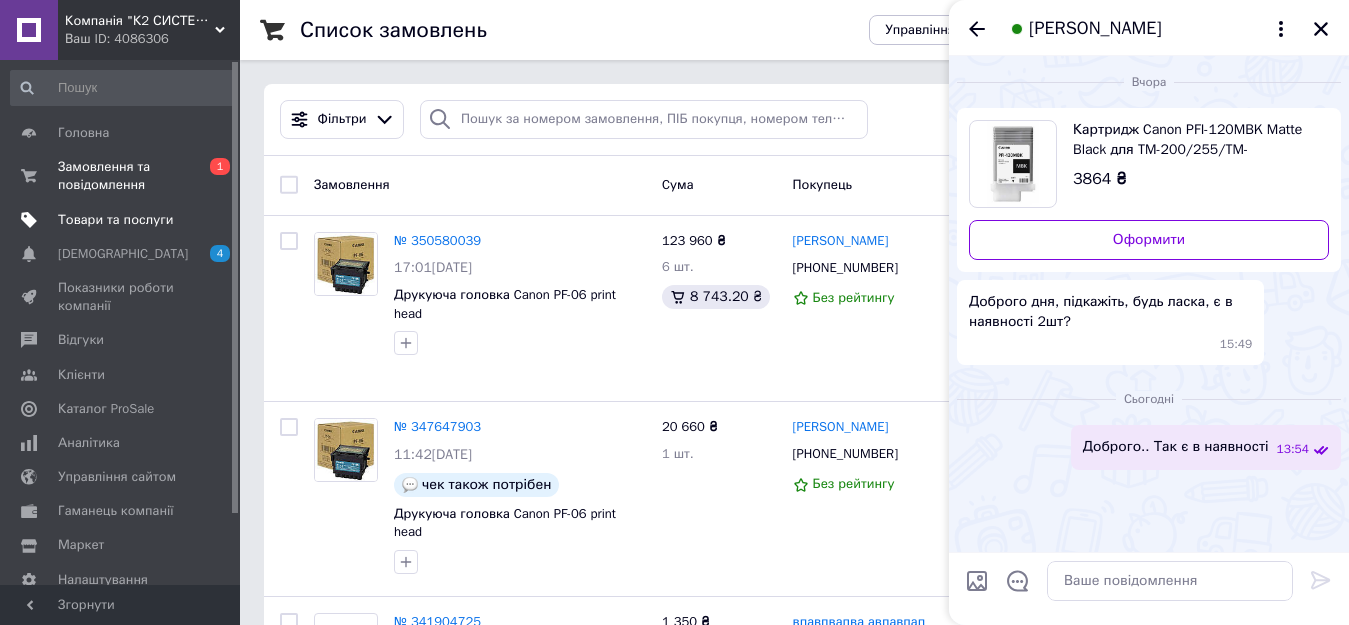 click on "Товари та послуги" at bounding box center [115, 220] 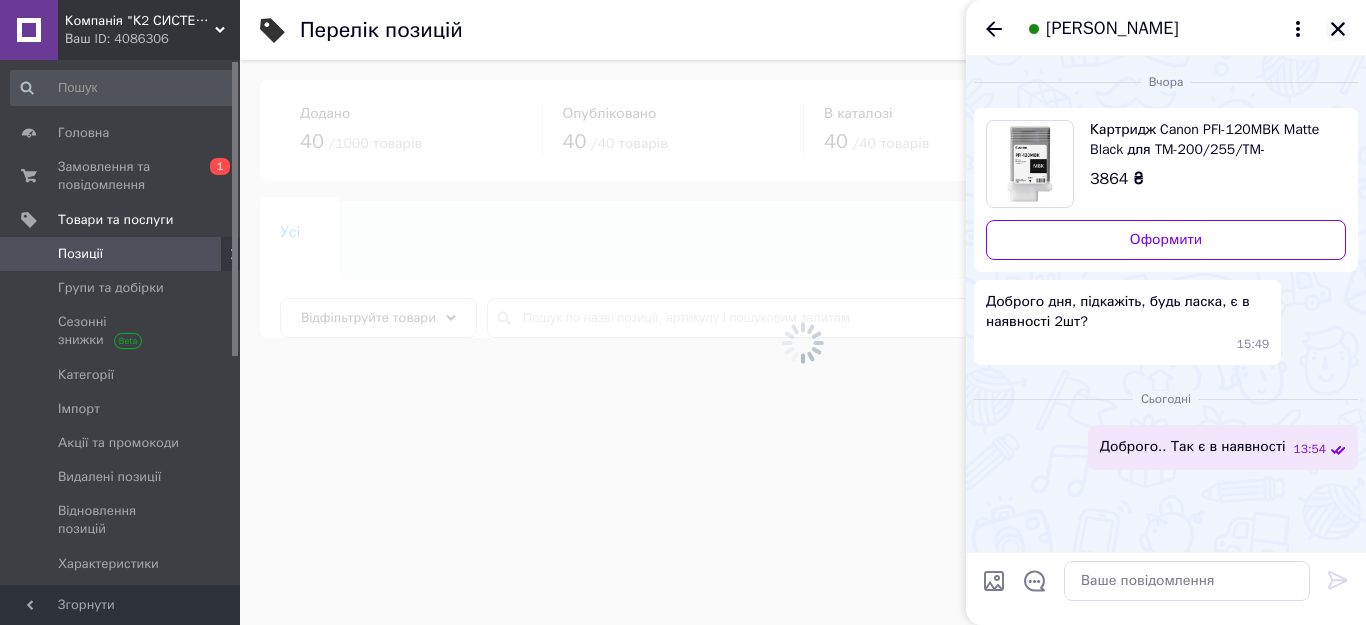 click 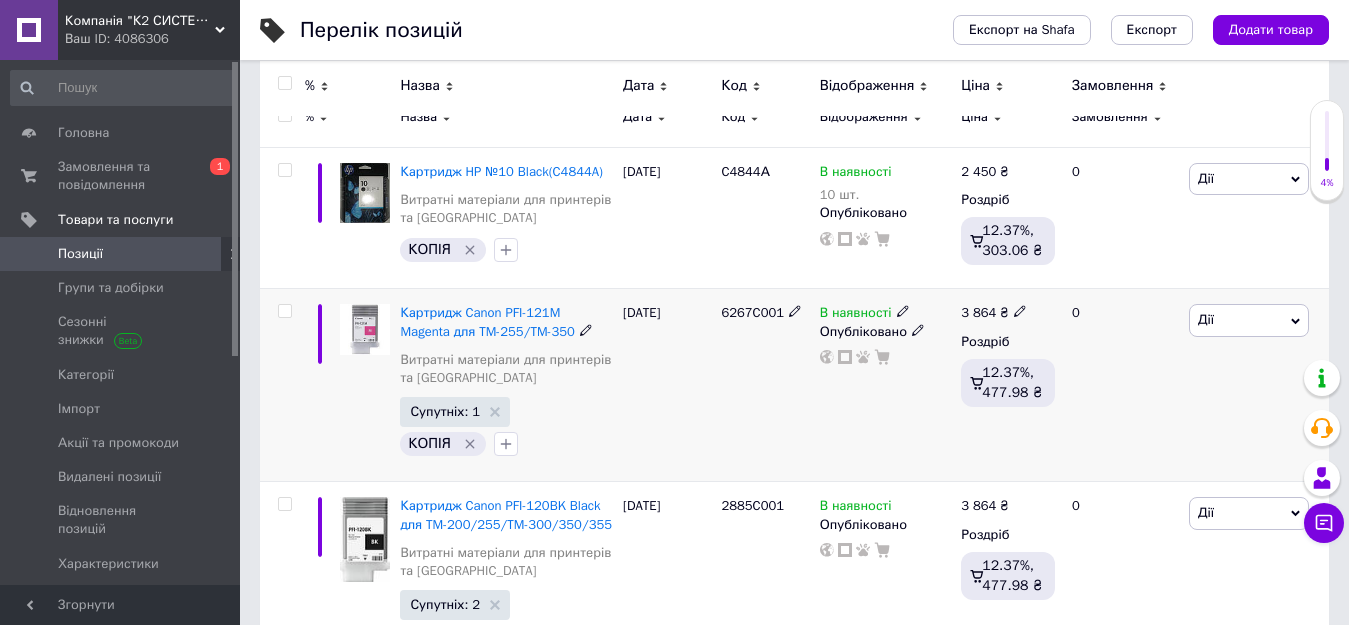 scroll, scrollTop: 300, scrollLeft: 0, axis: vertical 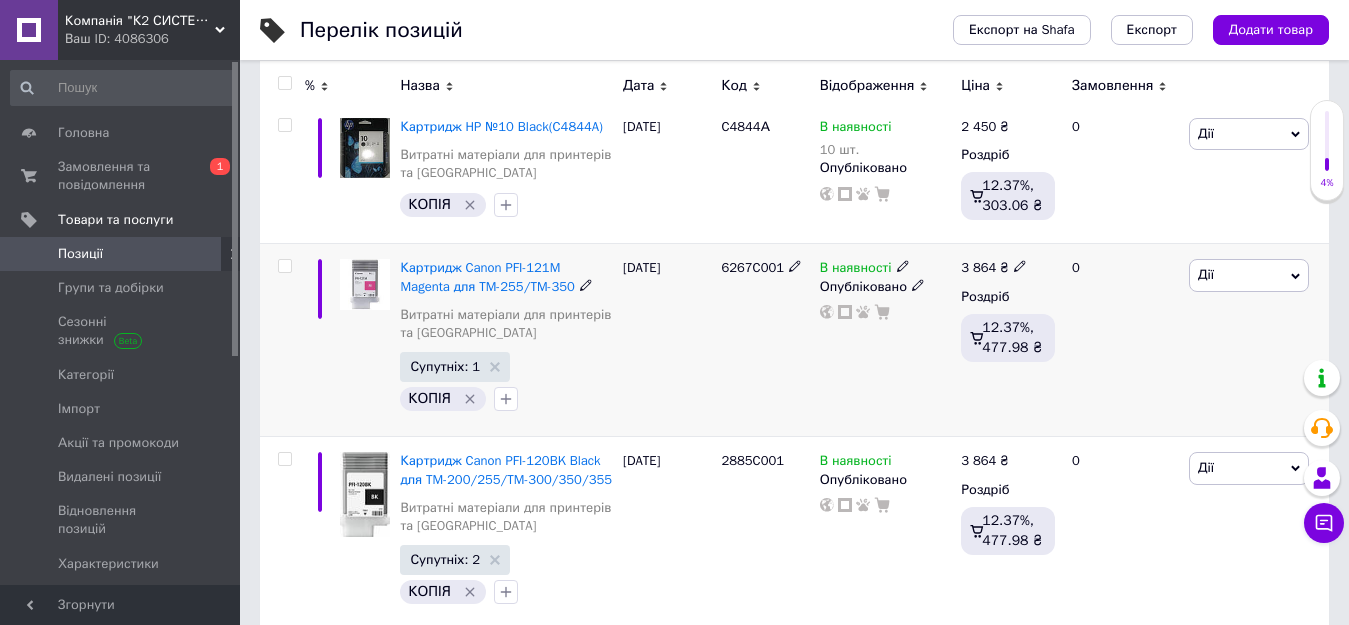 click 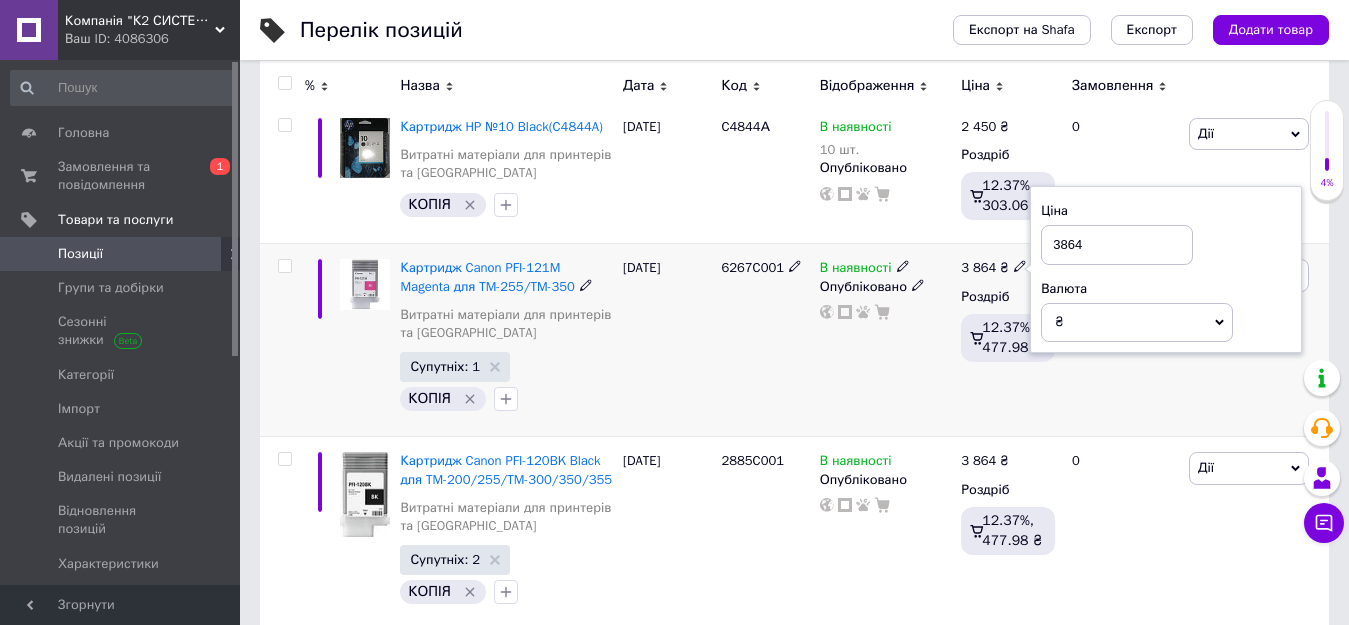 drag, startPoint x: 1108, startPoint y: 248, endPoint x: 1044, endPoint y: 240, distance: 64.49806 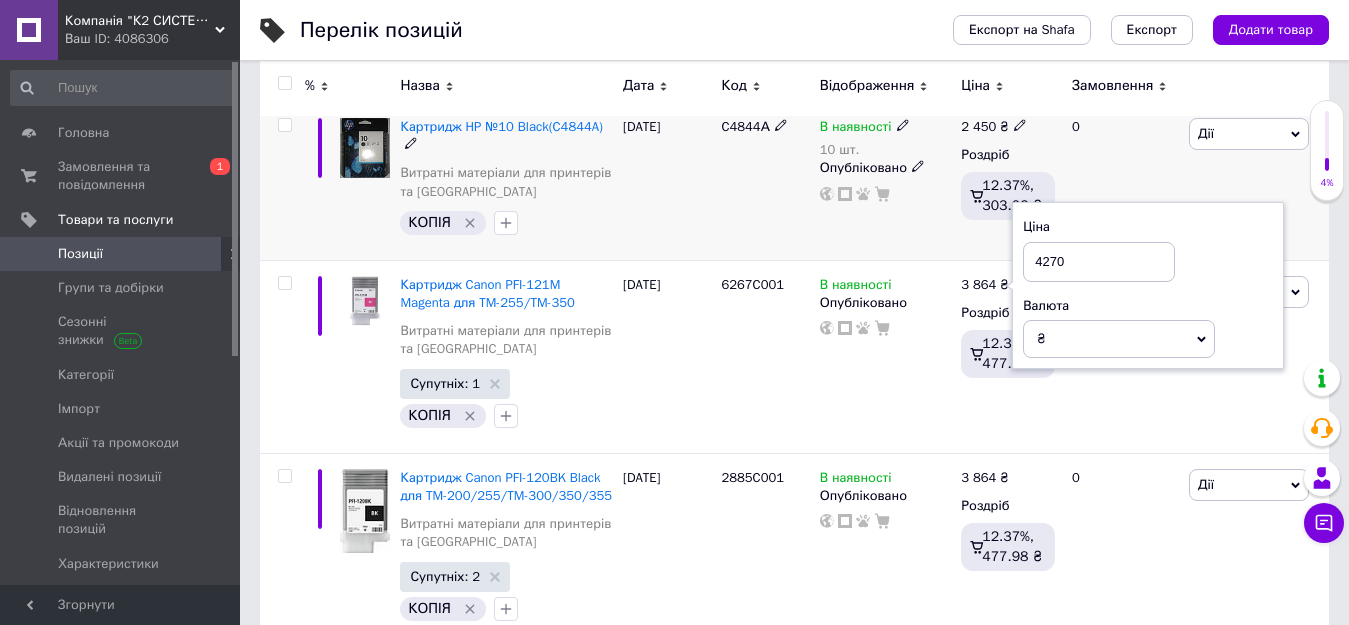 type on "4270" 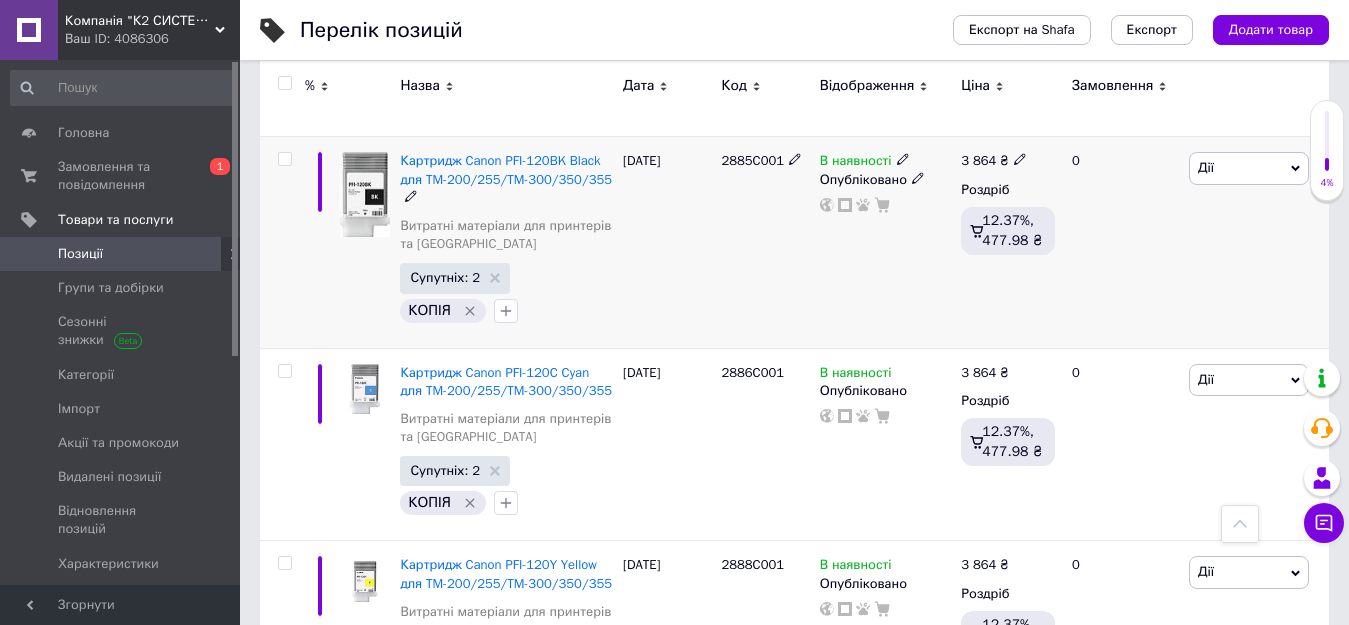 scroll, scrollTop: 800, scrollLeft: 0, axis: vertical 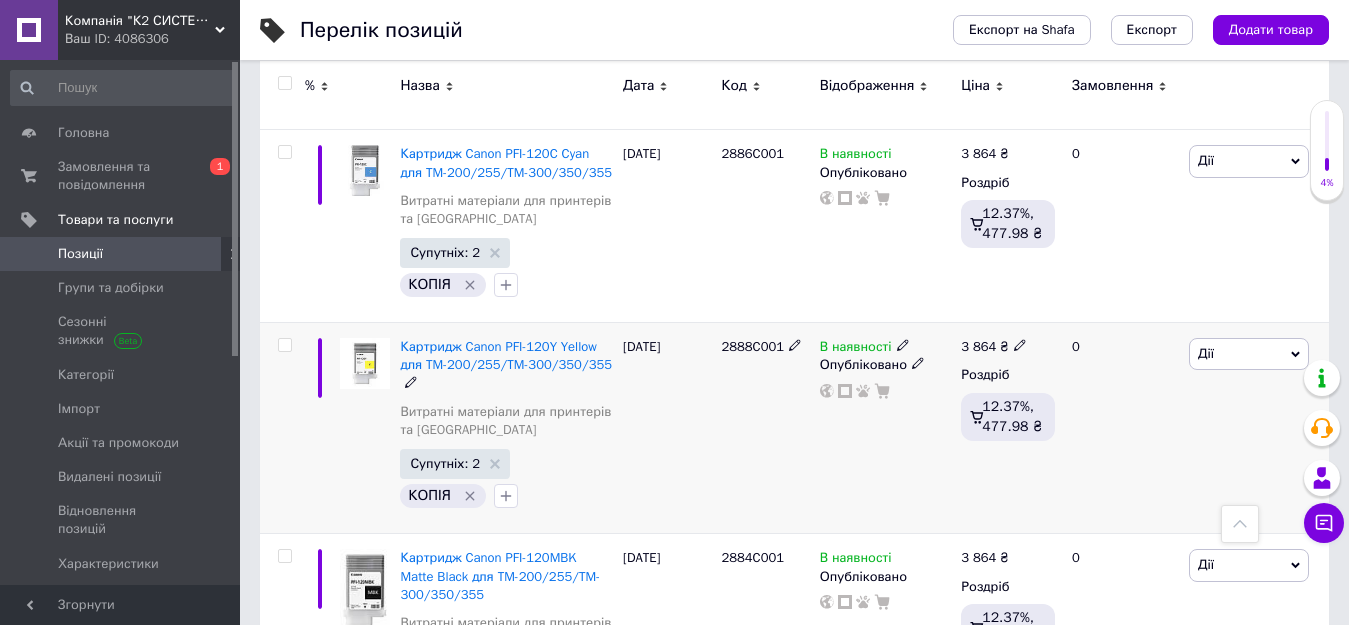 click 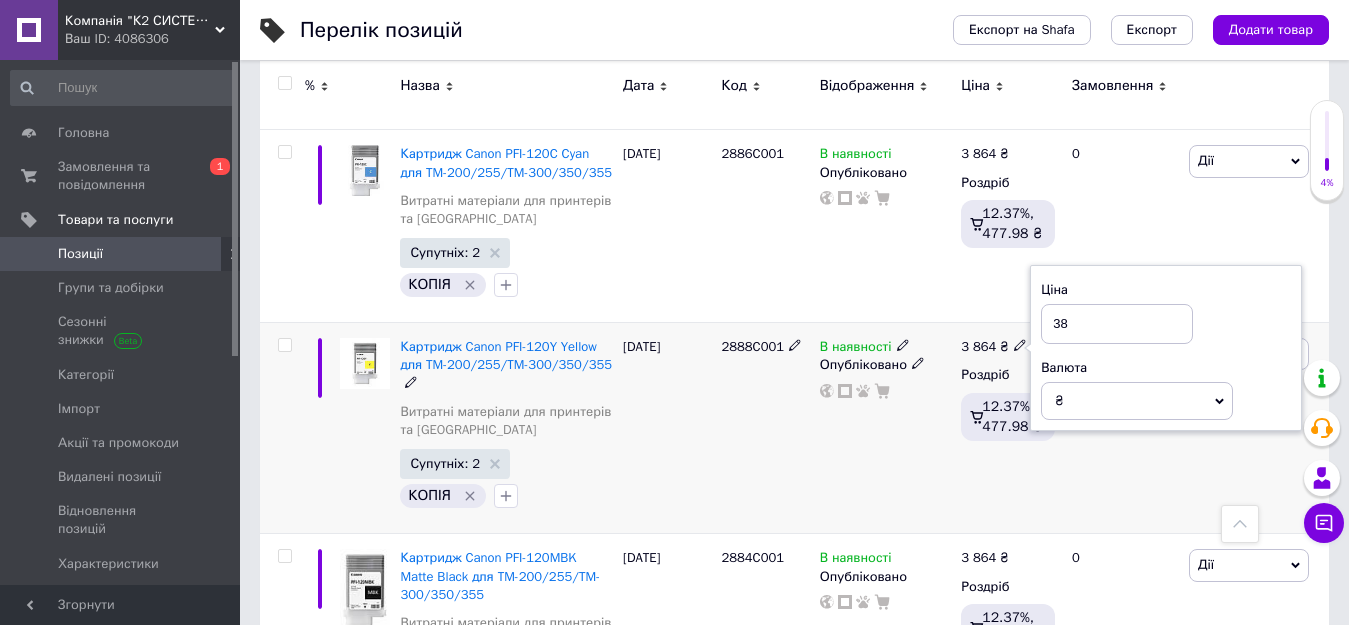 type on "3" 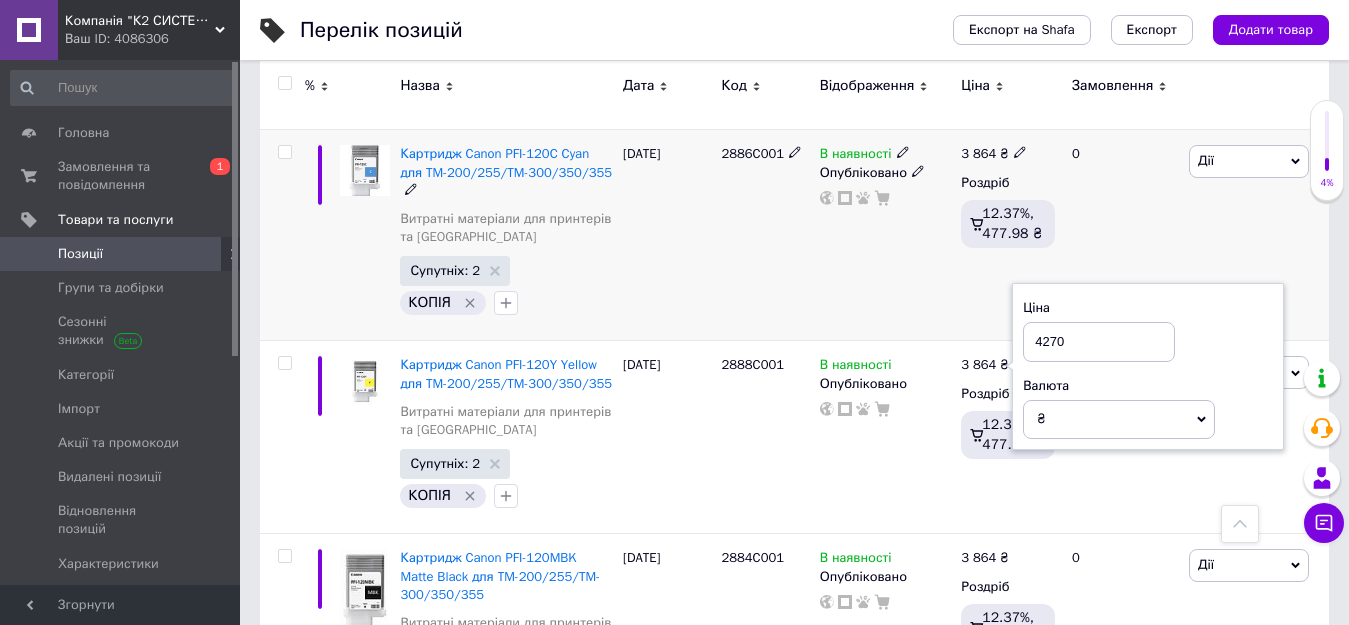 type on "4270" 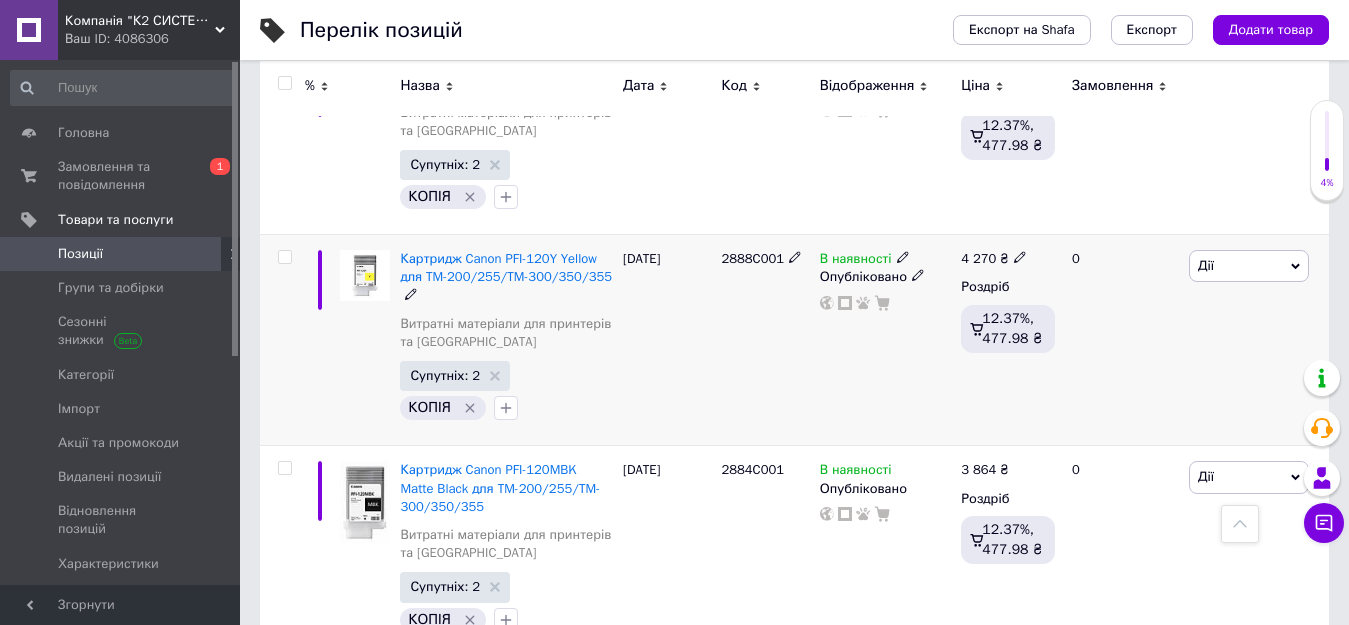 scroll, scrollTop: 1000, scrollLeft: 0, axis: vertical 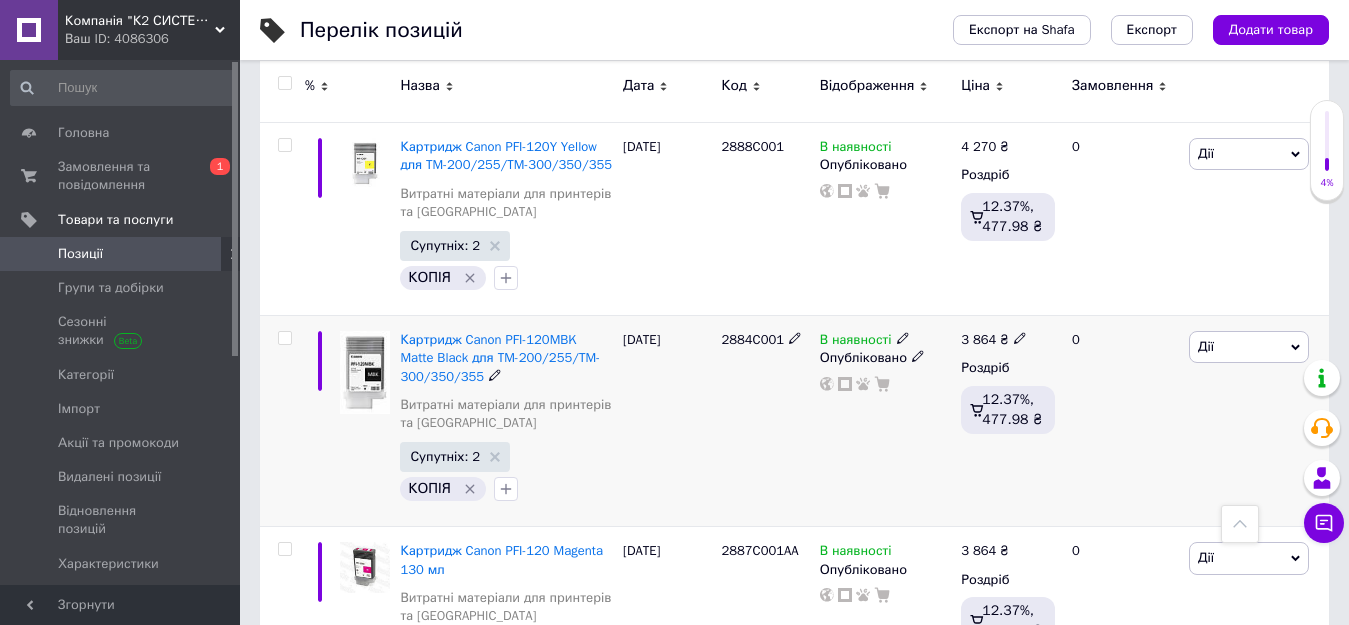 click 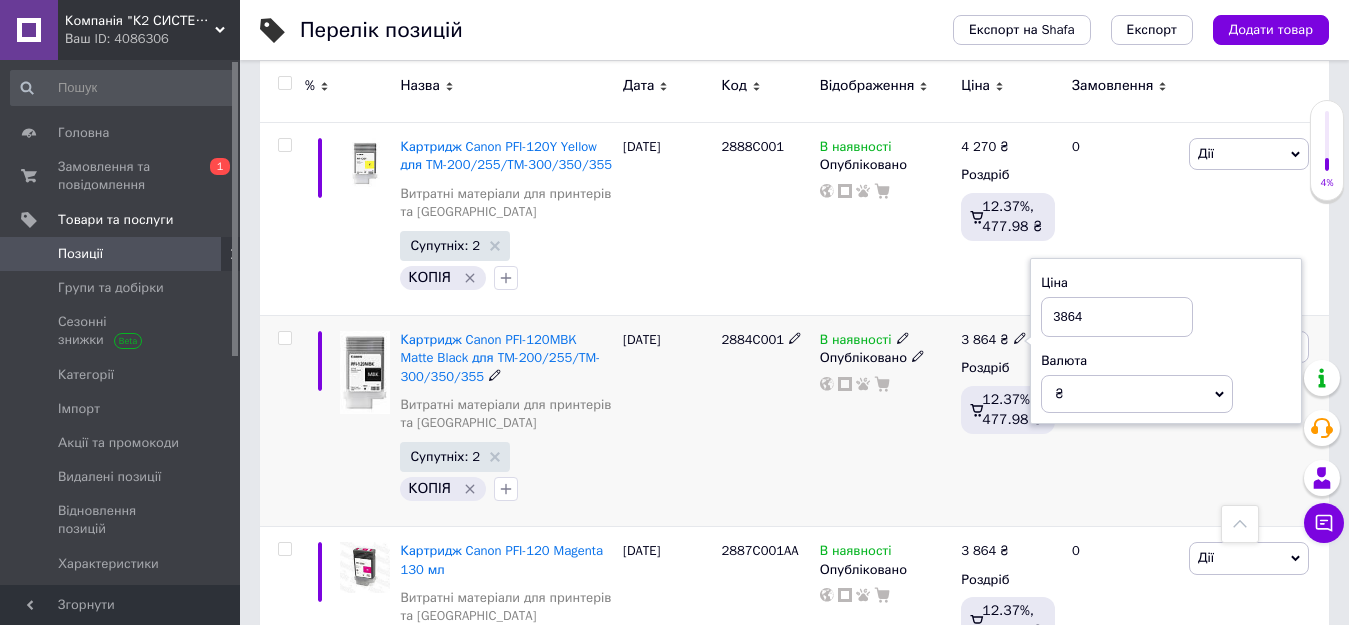 click on "Ціна 3864 Валюта ₴ $ EUR CHF GBP ¥ PLN ₸ MDL HUF KGS CNY TRY KRW lei" at bounding box center [1166, 341] 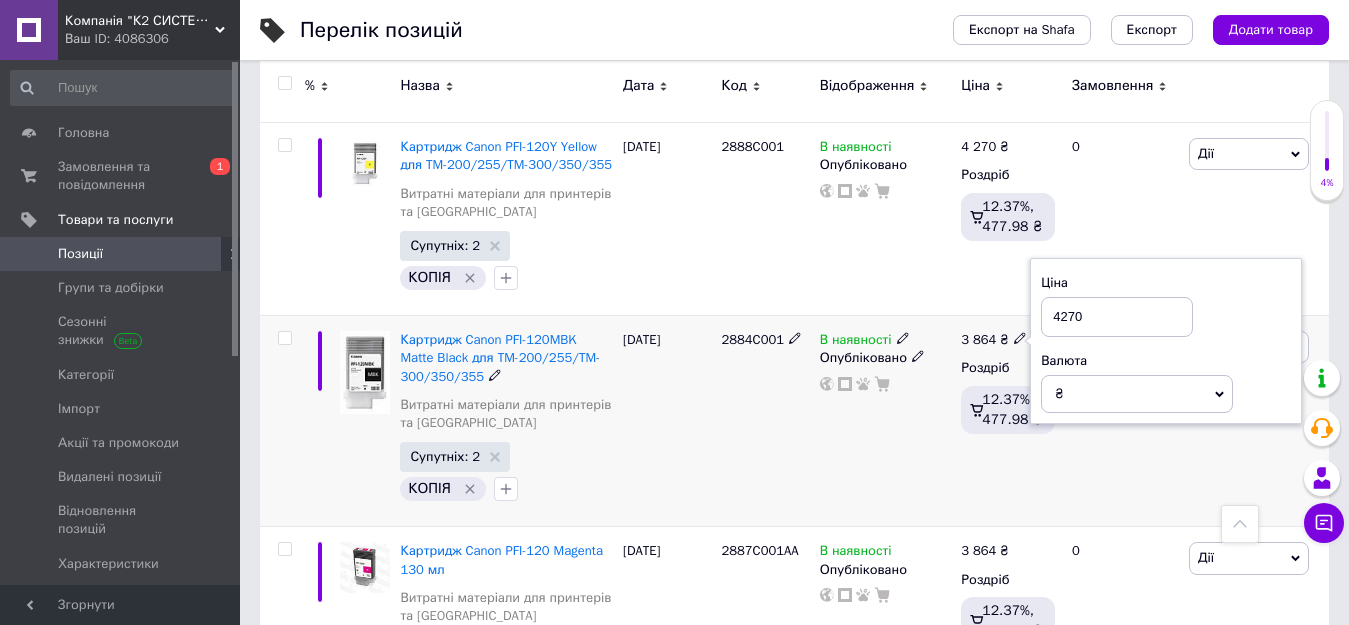 type on "4270" 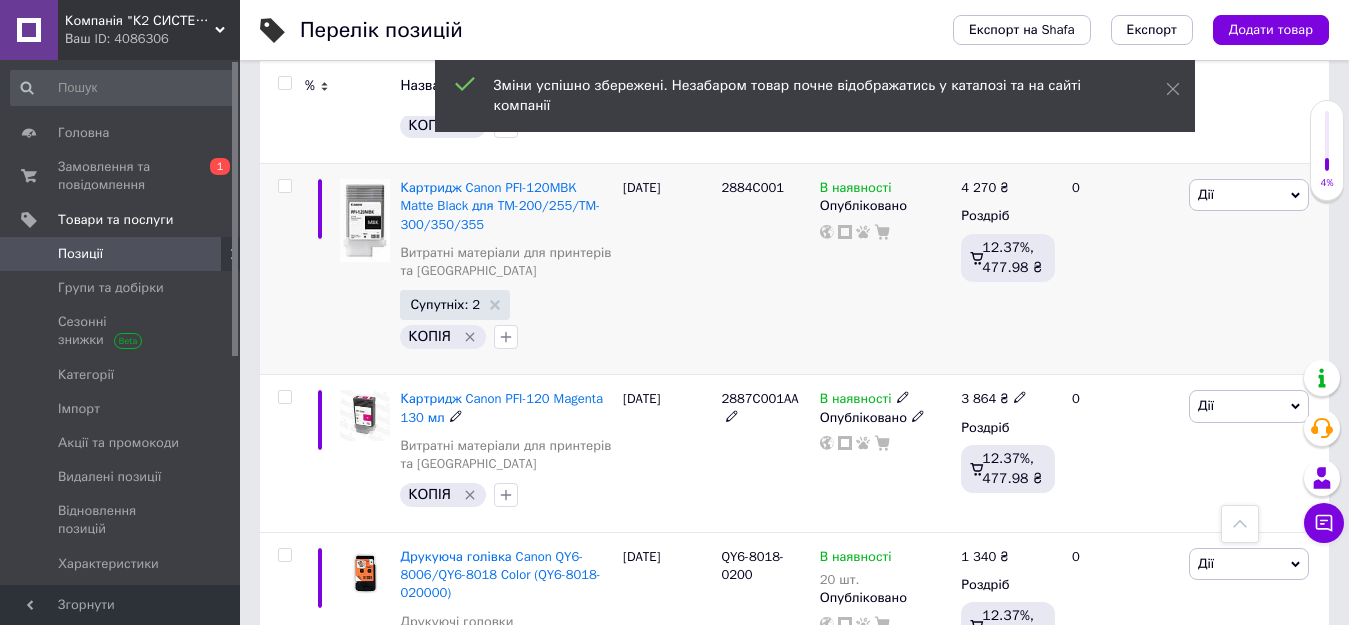 scroll, scrollTop: 1200, scrollLeft: 0, axis: vertical 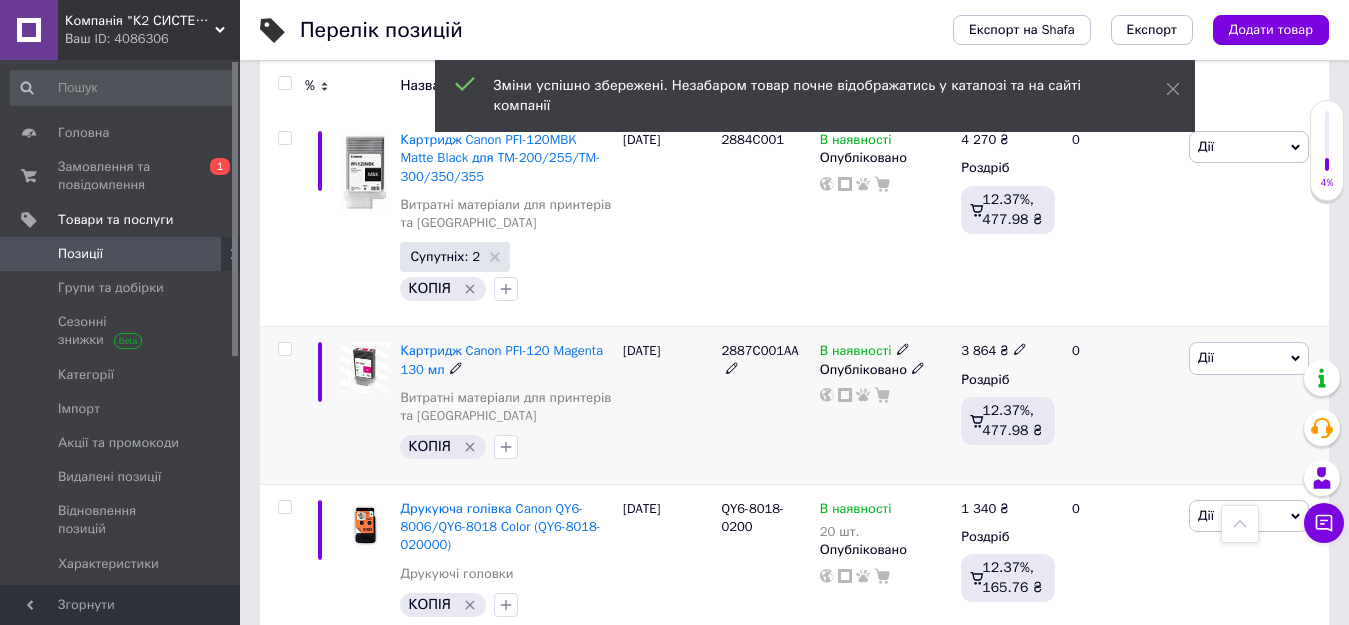 click 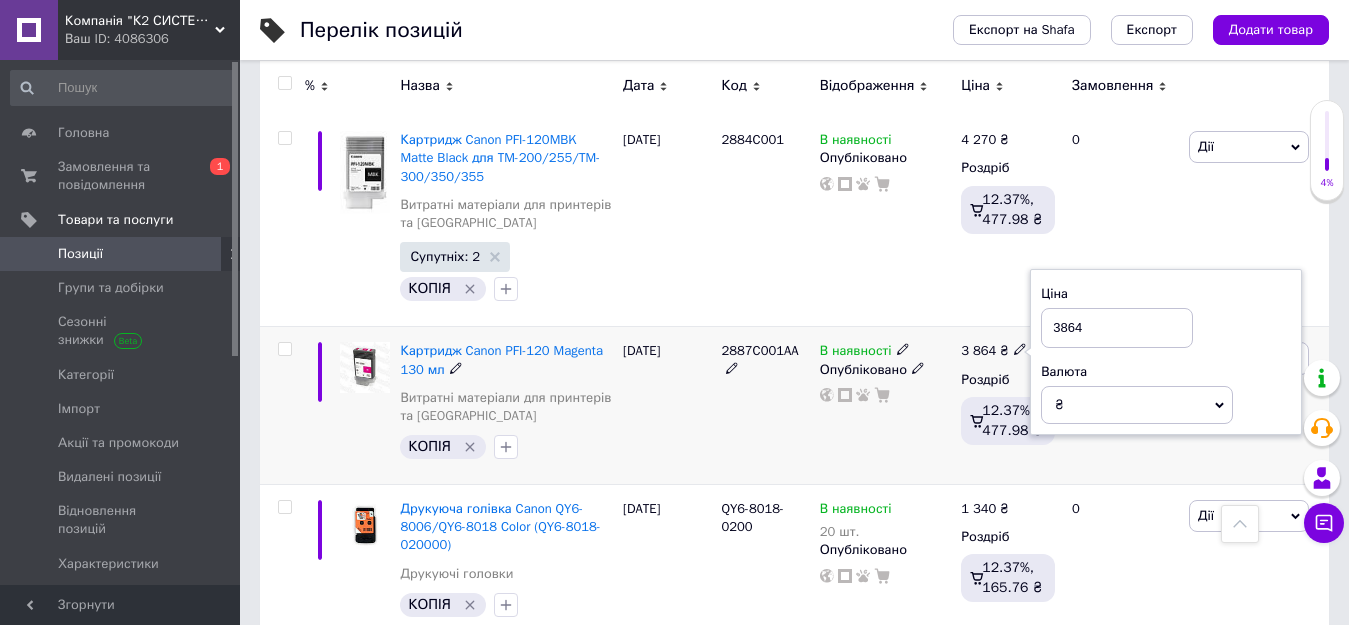 drag, startPoint x: 1105, startPoint y: 332, endPoint x: 1025, endPoint y: 329, distance: 80.05623 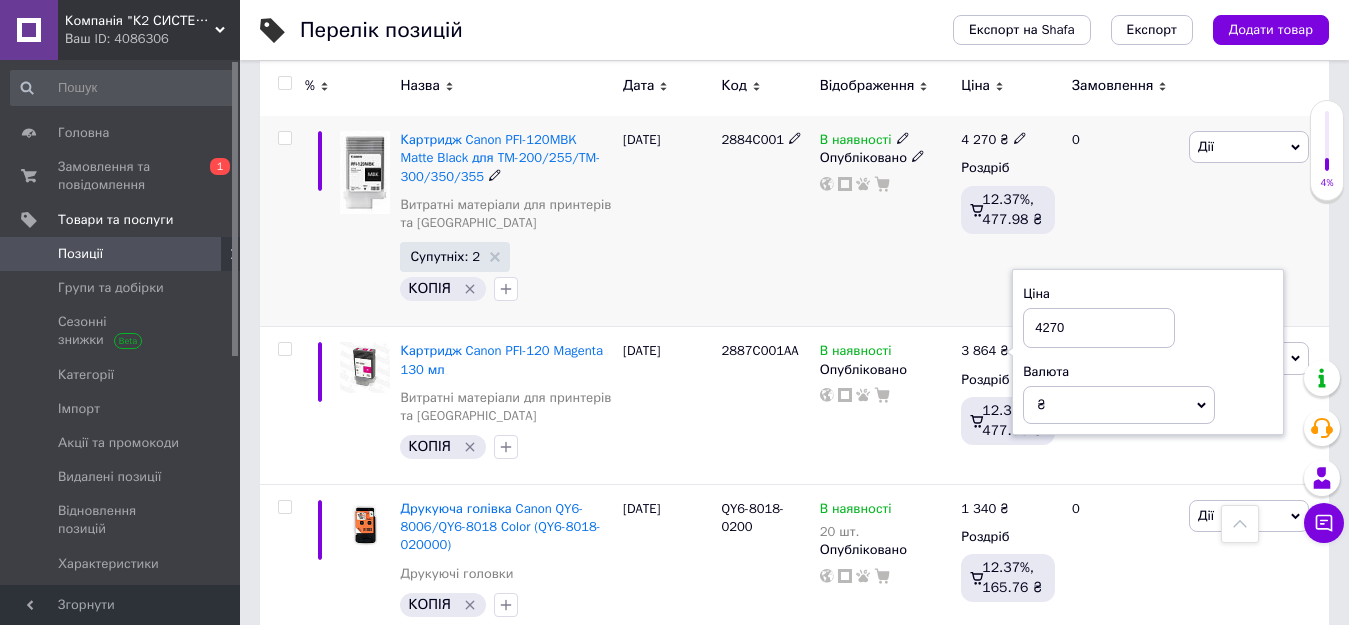 type on "4270" 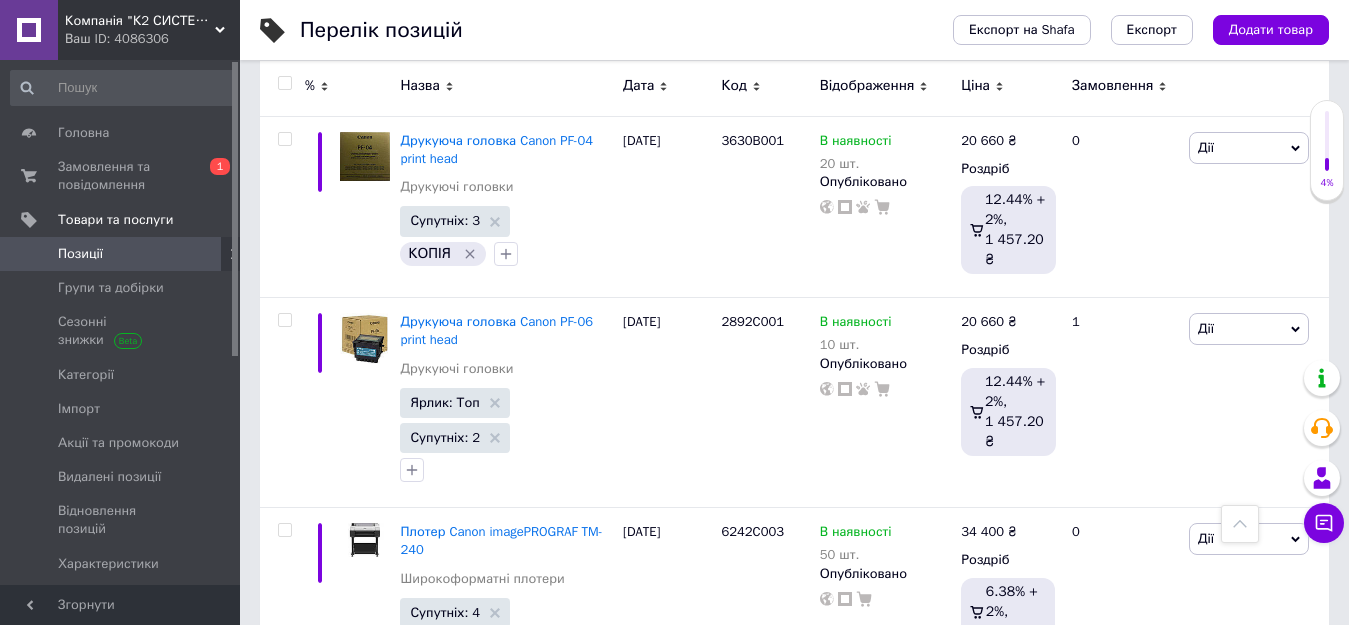 scroll, scrollTop: 3100, scrollLeft: 0, axis: vertical 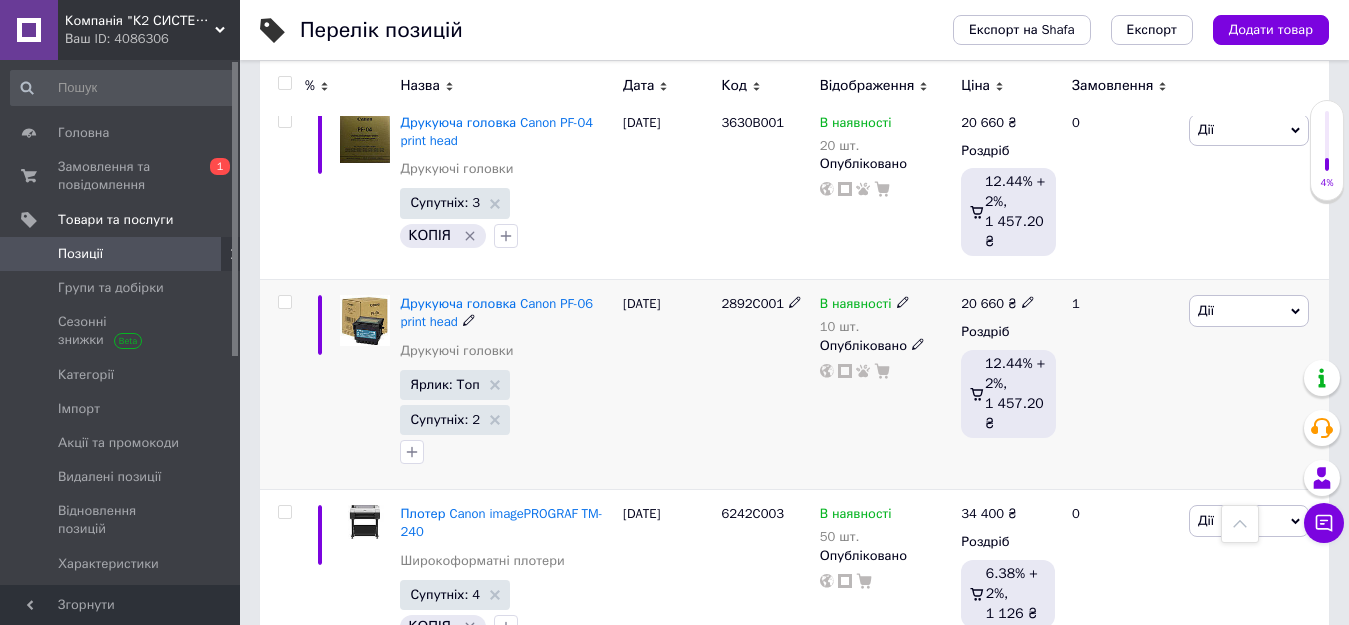 click 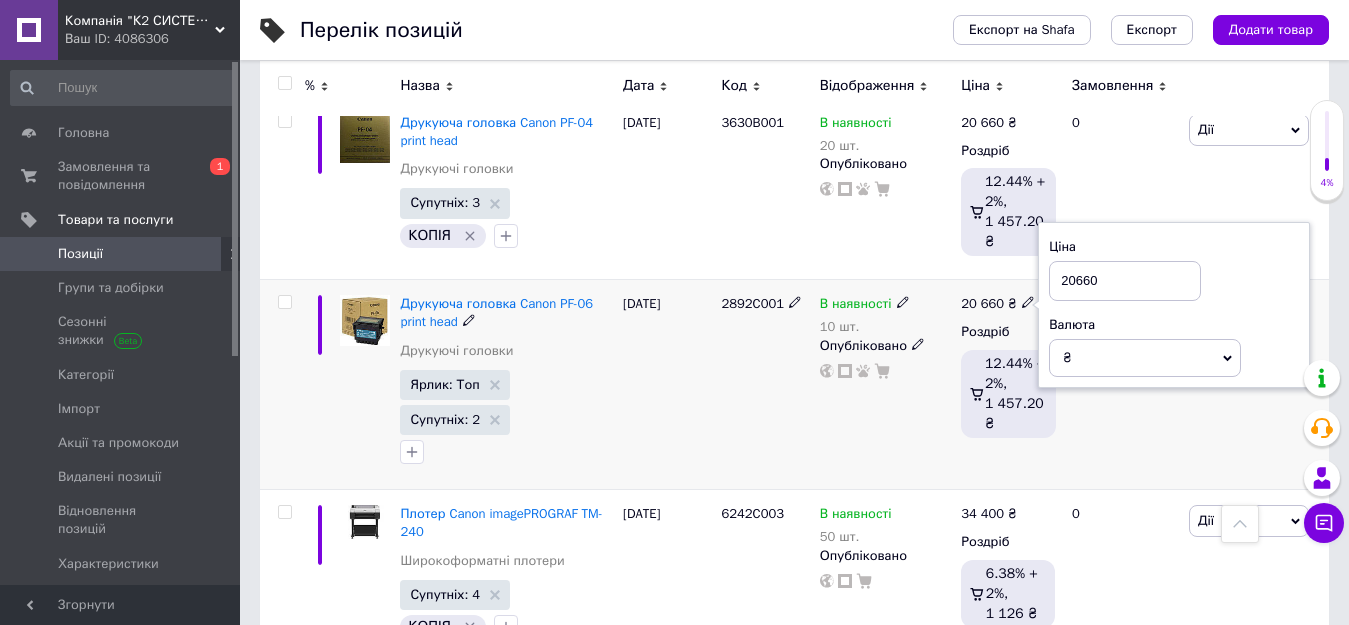 click on "20660" at bounding box center (1125, 281) 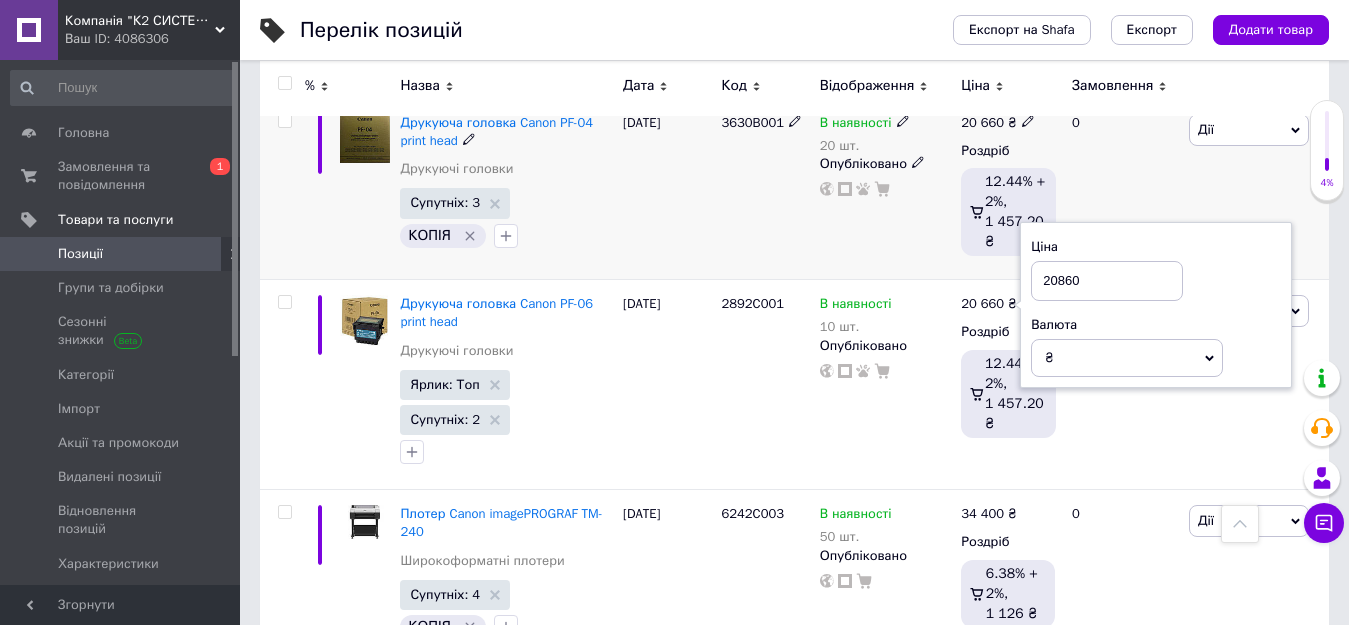 type on "20860" 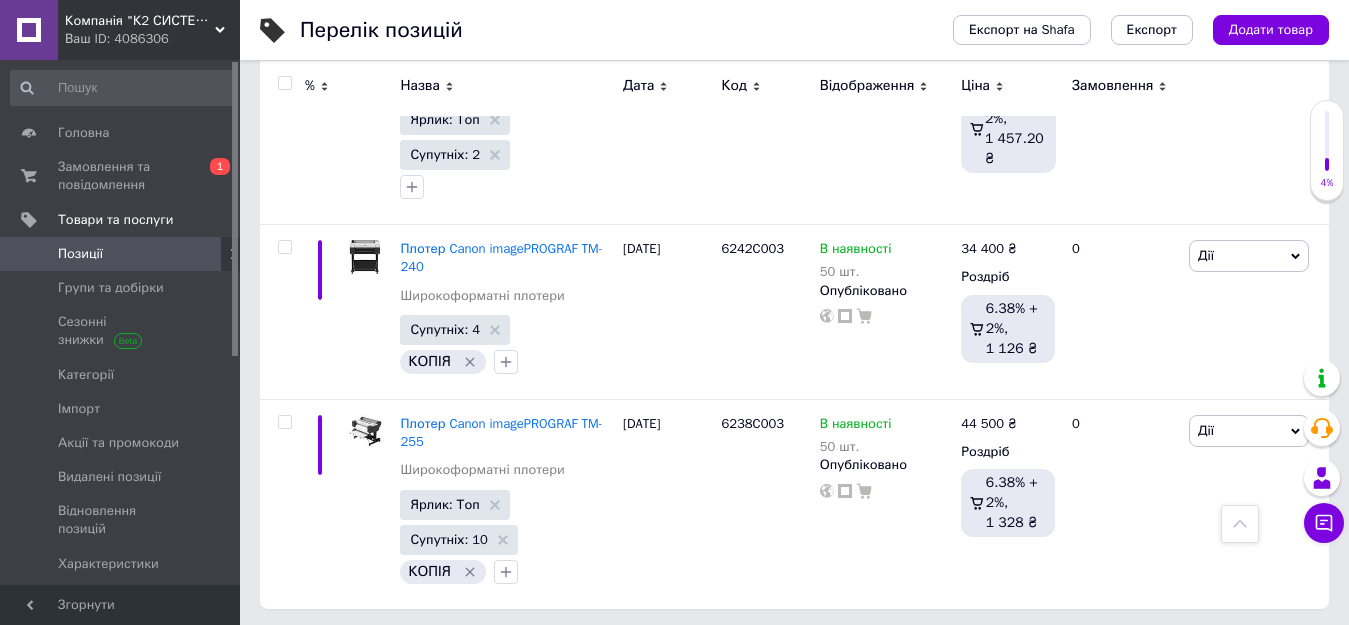 scroll, scrollTop: 3432, scrollLeft: 0, axis: vertical 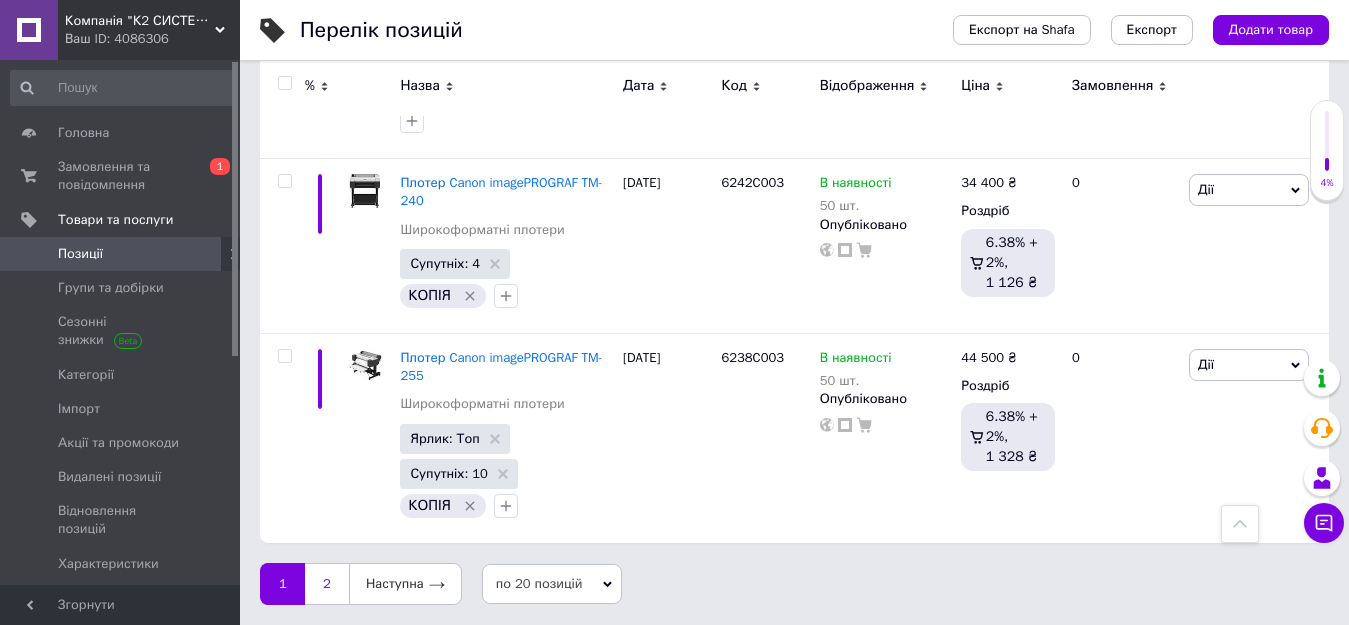 click on "2" at bounding box center [327, 584] 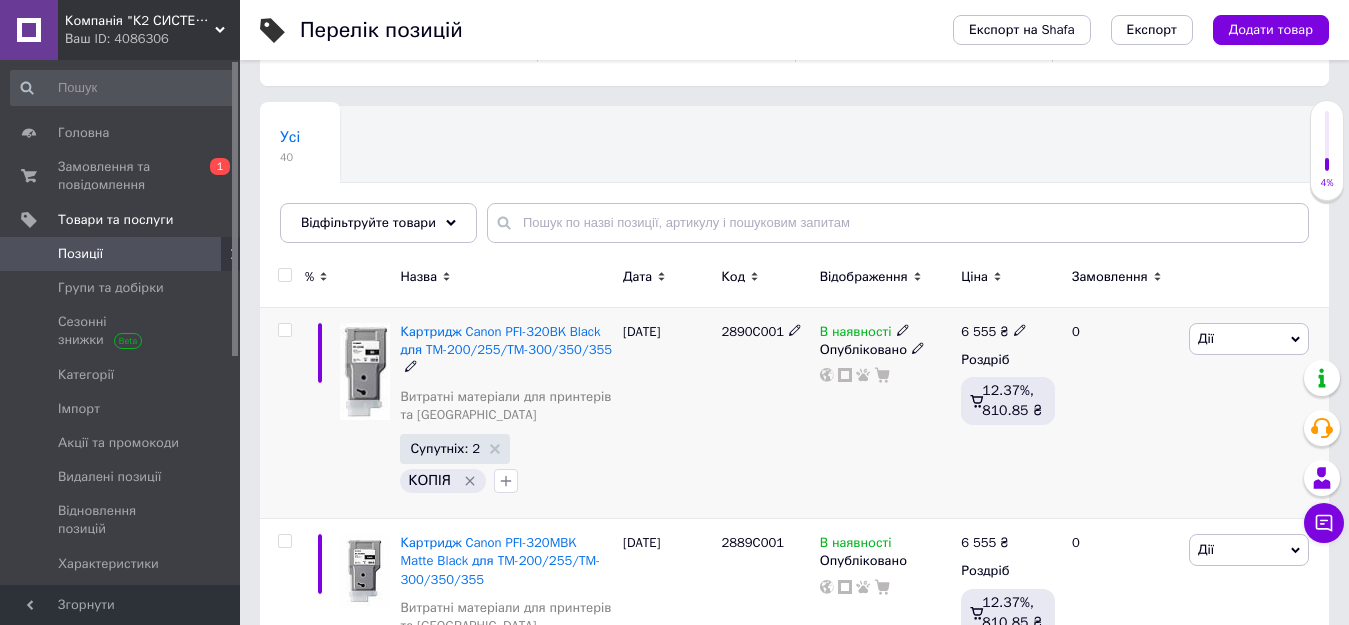 scroll, scrollTop: 200, scrollLeft: 0, axis: vertical 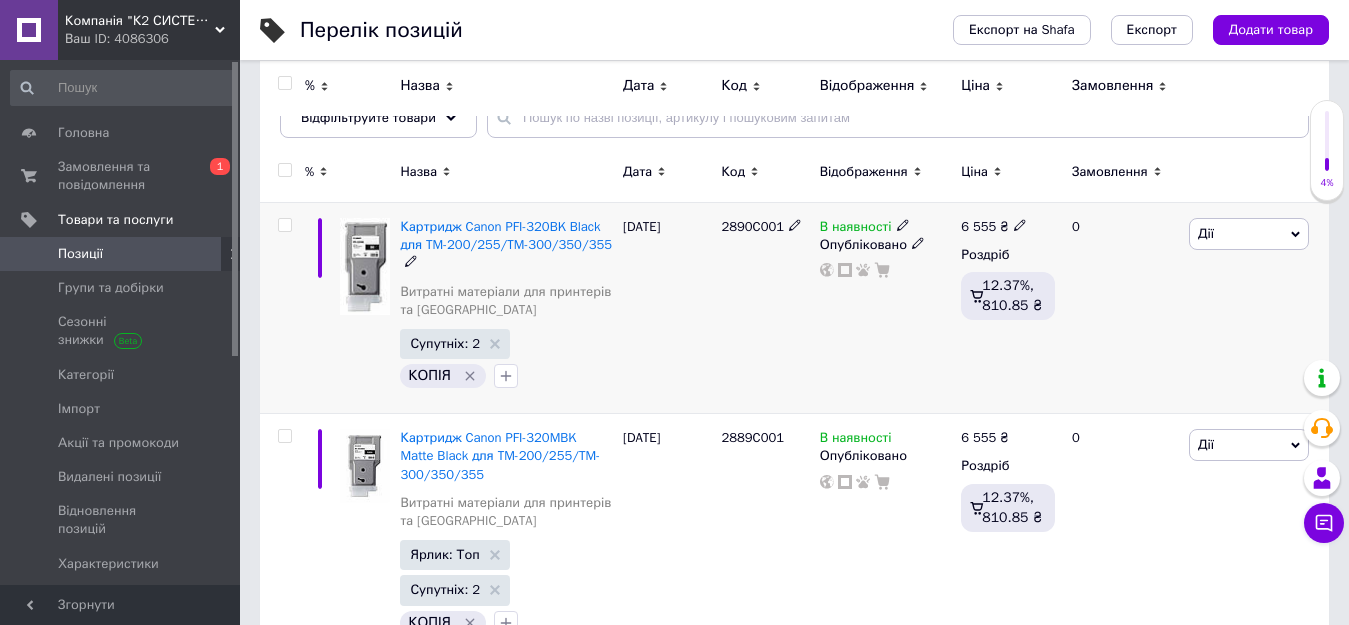 click 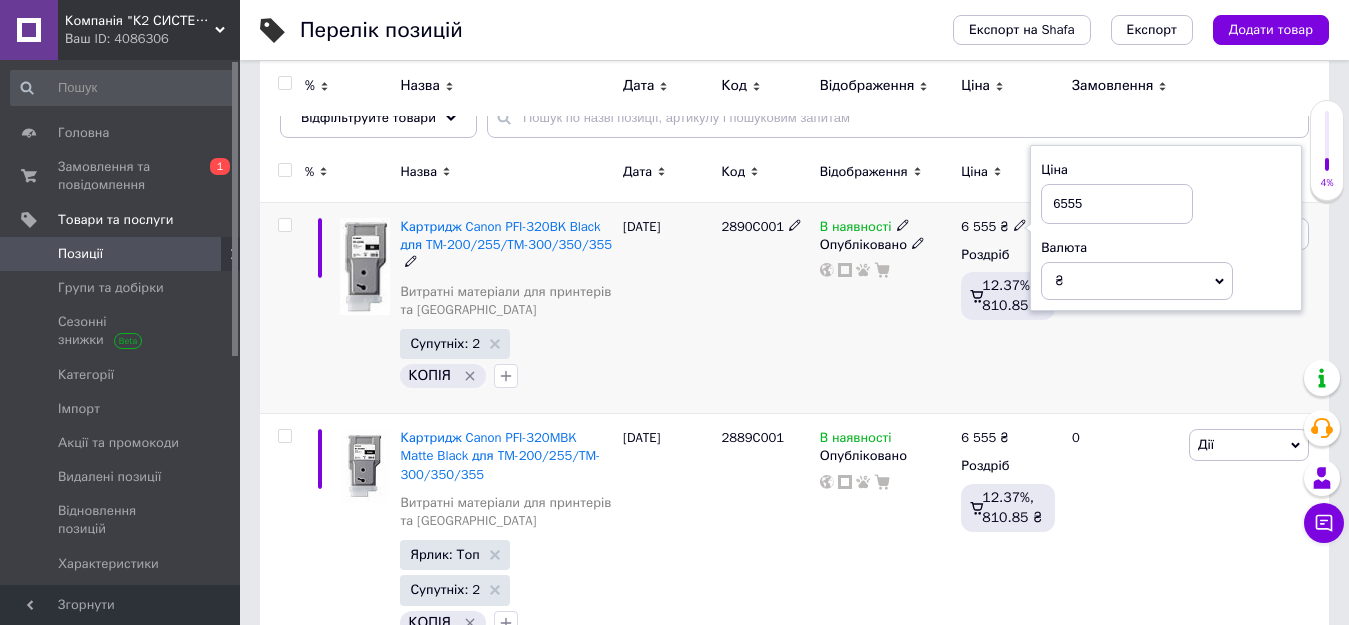 click on "6 555   ₴ Ціна 6555 Валюта ₴ $ EUR CHF GBP ¥ PLN ₸ MDL HUF KGS CNY TRY KRW lei Роздріб 12.37%, 810.85 ₴" at bounding box center [1008, 308] 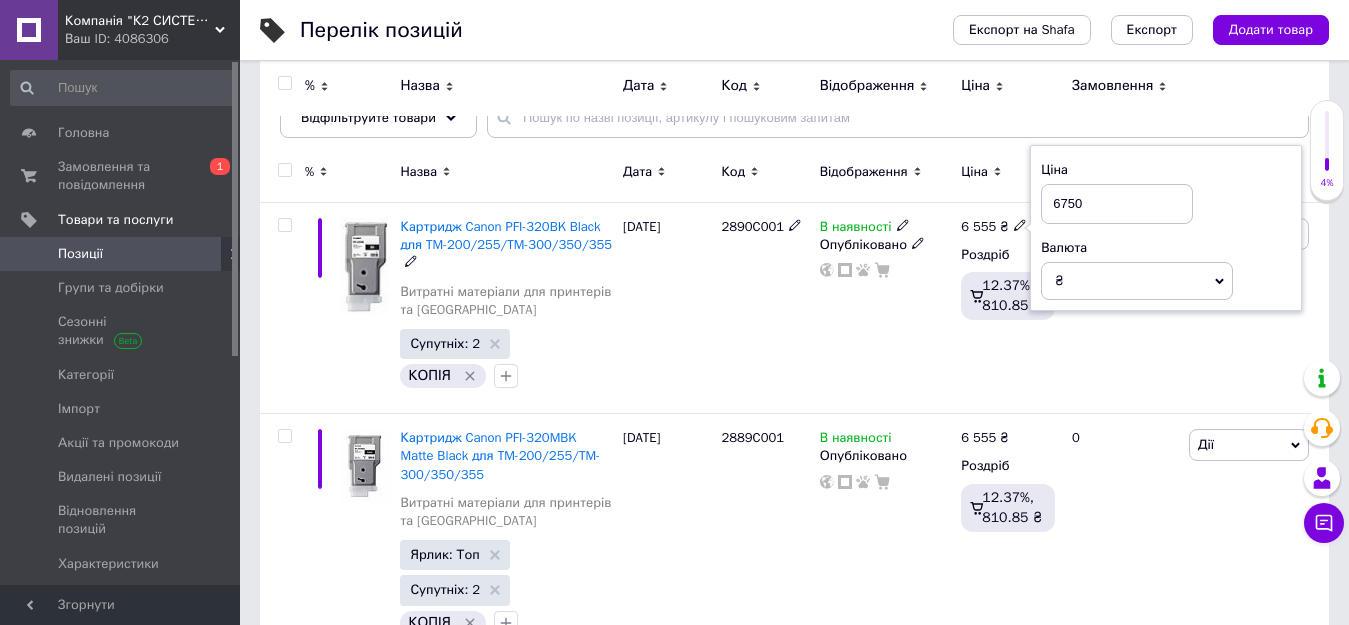 drag, startPoint x: 1082, startPoint y: 207, endPoint x: 1025, endPoint y: 199, distance: 57.558666 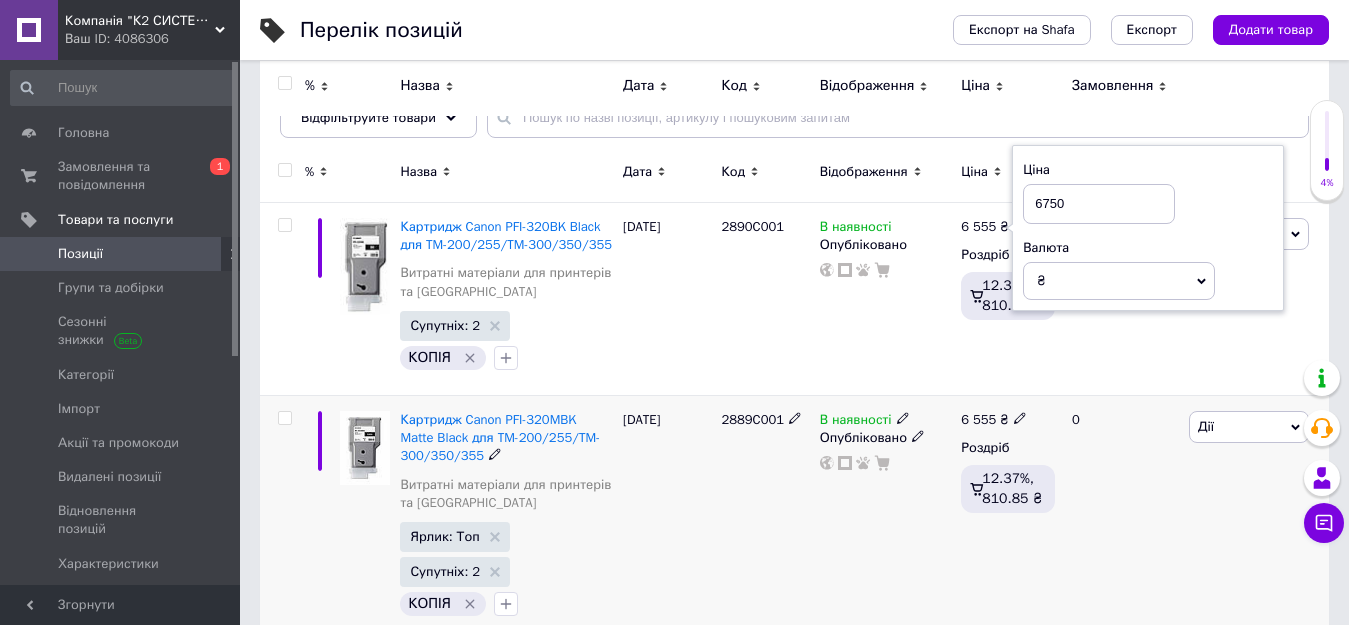type on "6750" 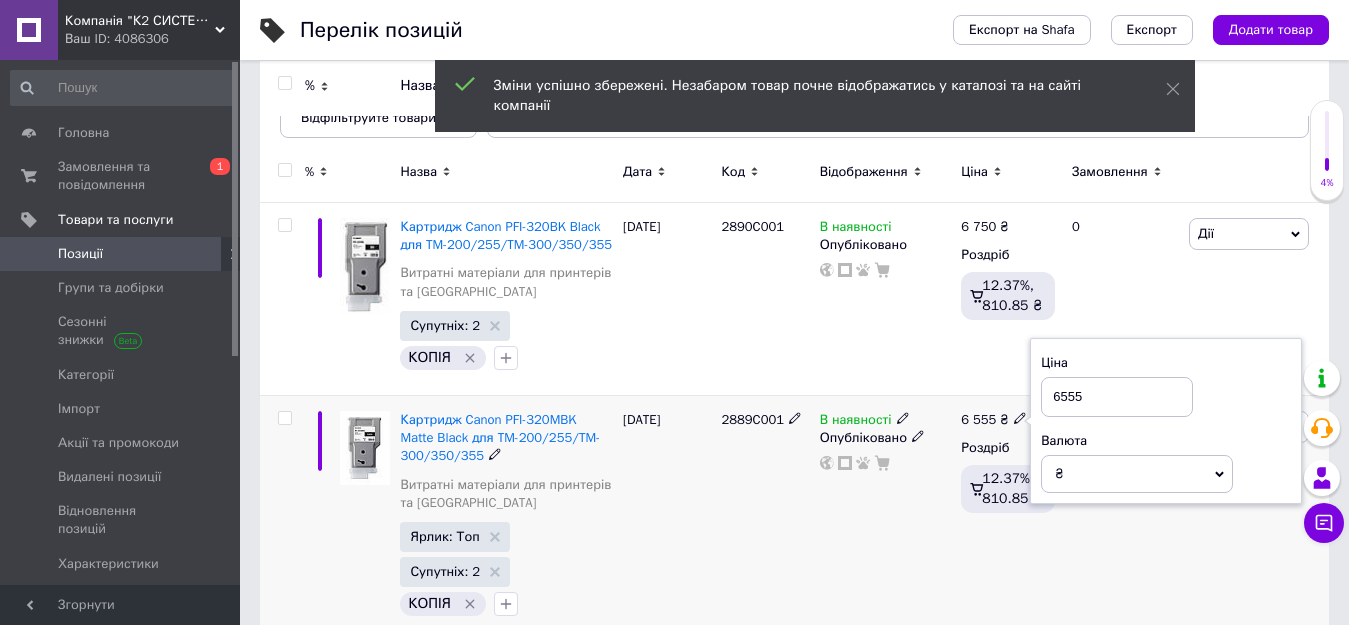 drag, startPoint x: 1022, startPoint y: 398, endPoint x: 999, endPoint y: 398, distance: 23 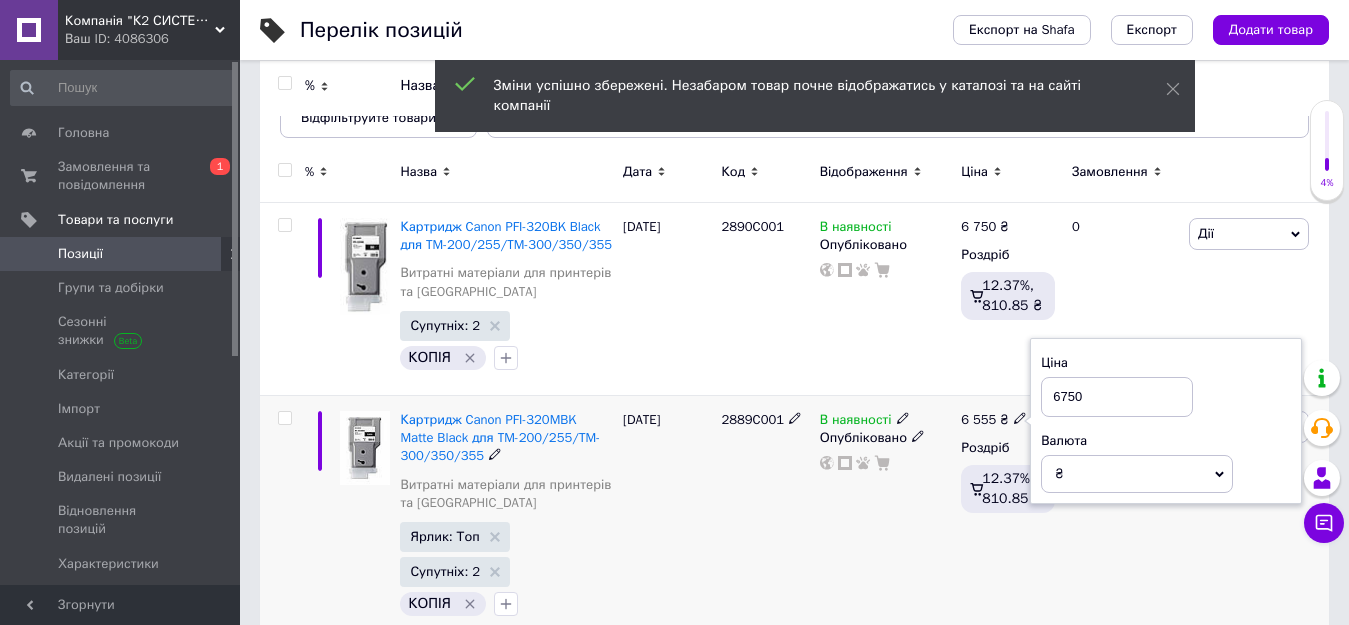 type on "6750" 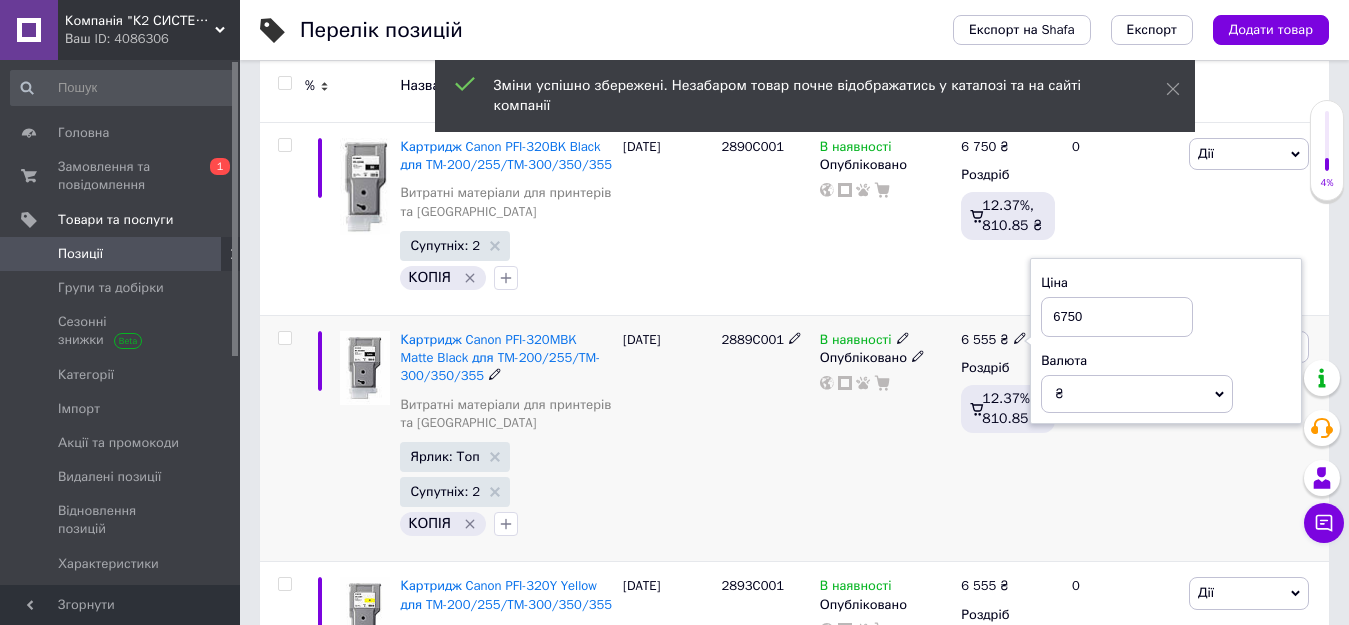 scroll, scrollTop: 400, scrollLeft: 0, axis: vertical 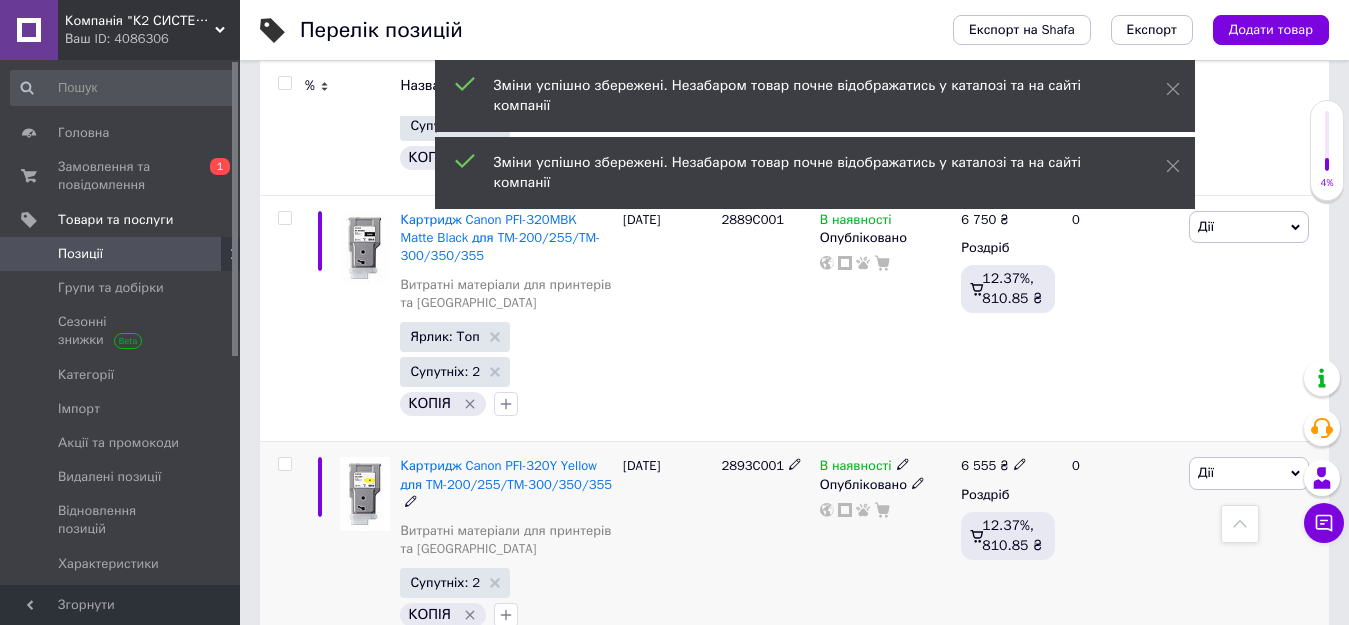 click on "6 555   ₴" at bounding box center (994, 466) 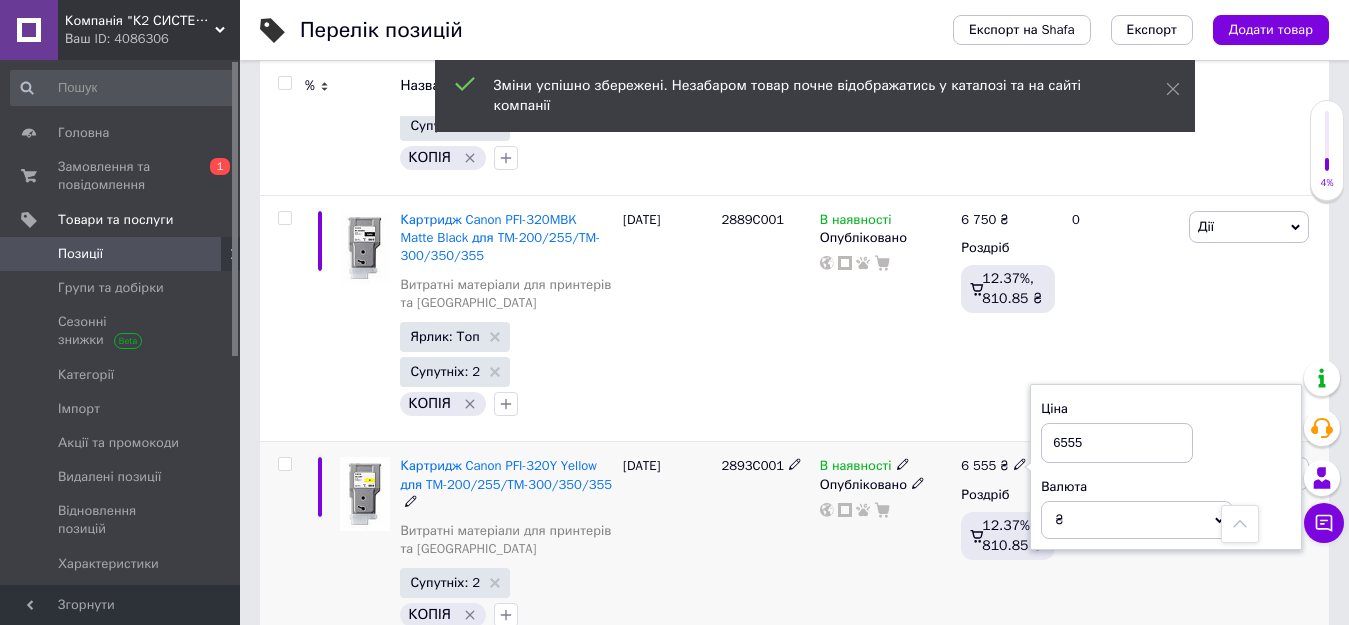 drag, startPoint x: 1077, startPoint y: 444, endPoint x: 1027, endPoint y: 444, distance: 50 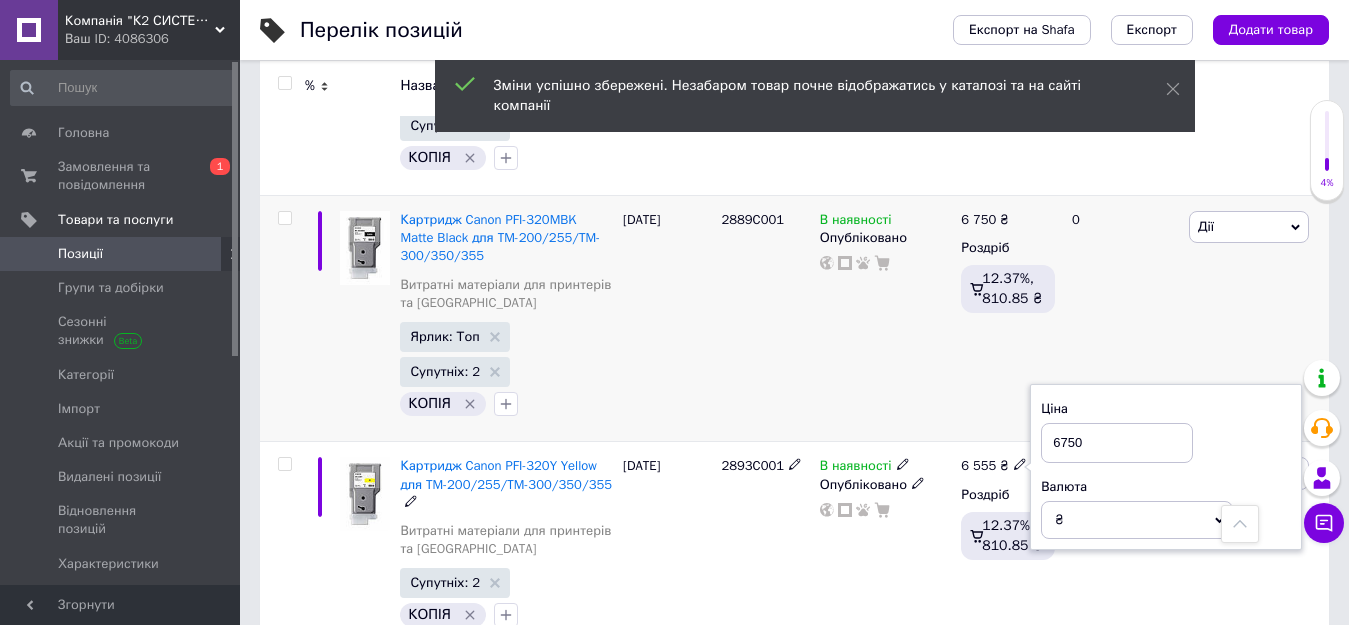 type on "6750" 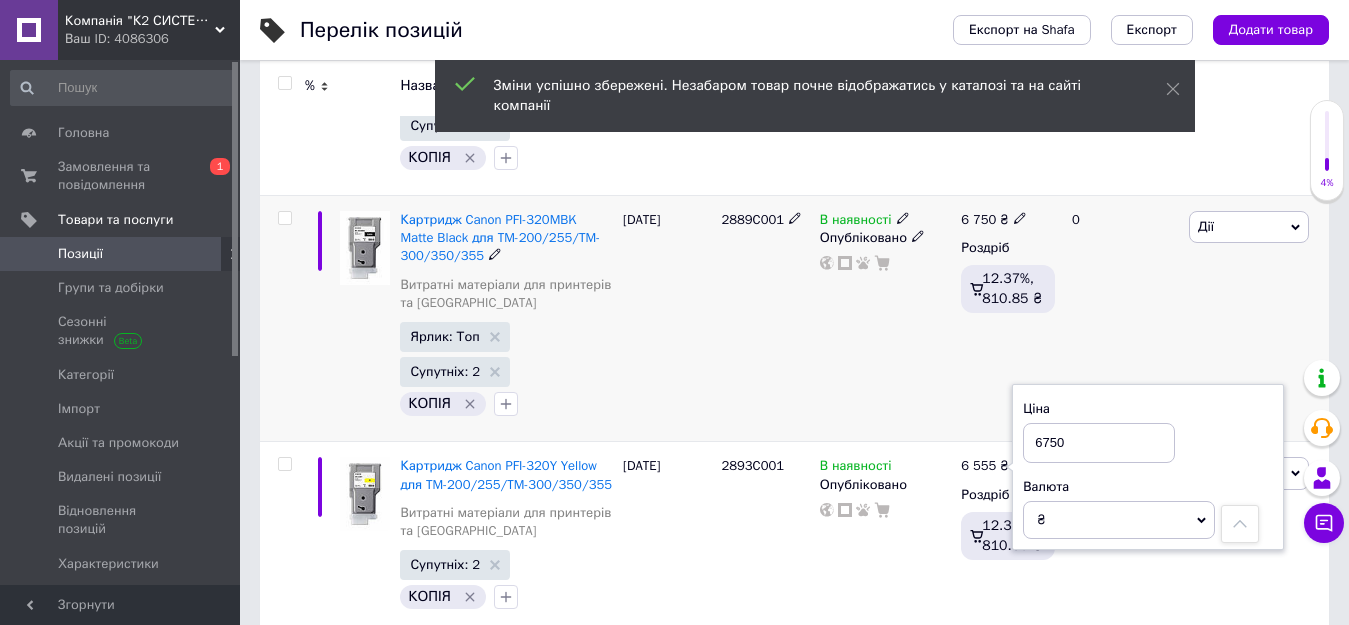 click on "В наявності Опубліковано" at bounding box center [886, 319] 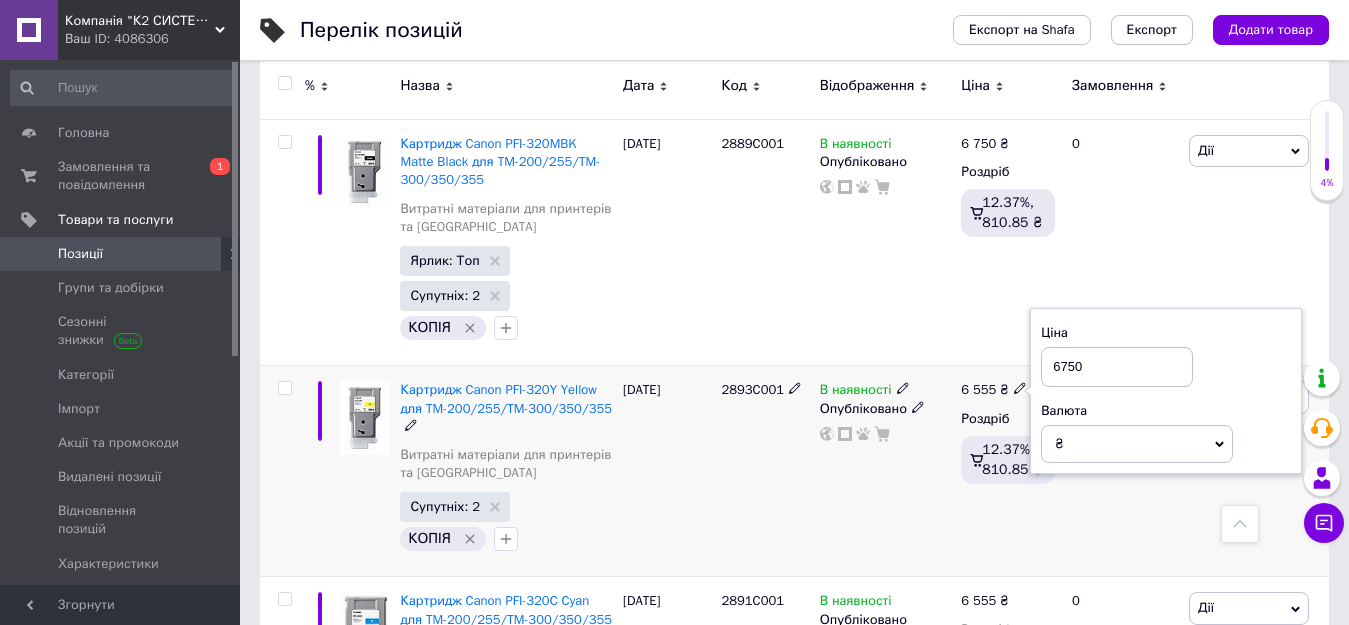 scroll, scrollTop: 600, scrollLeft: 0, axis: vertical 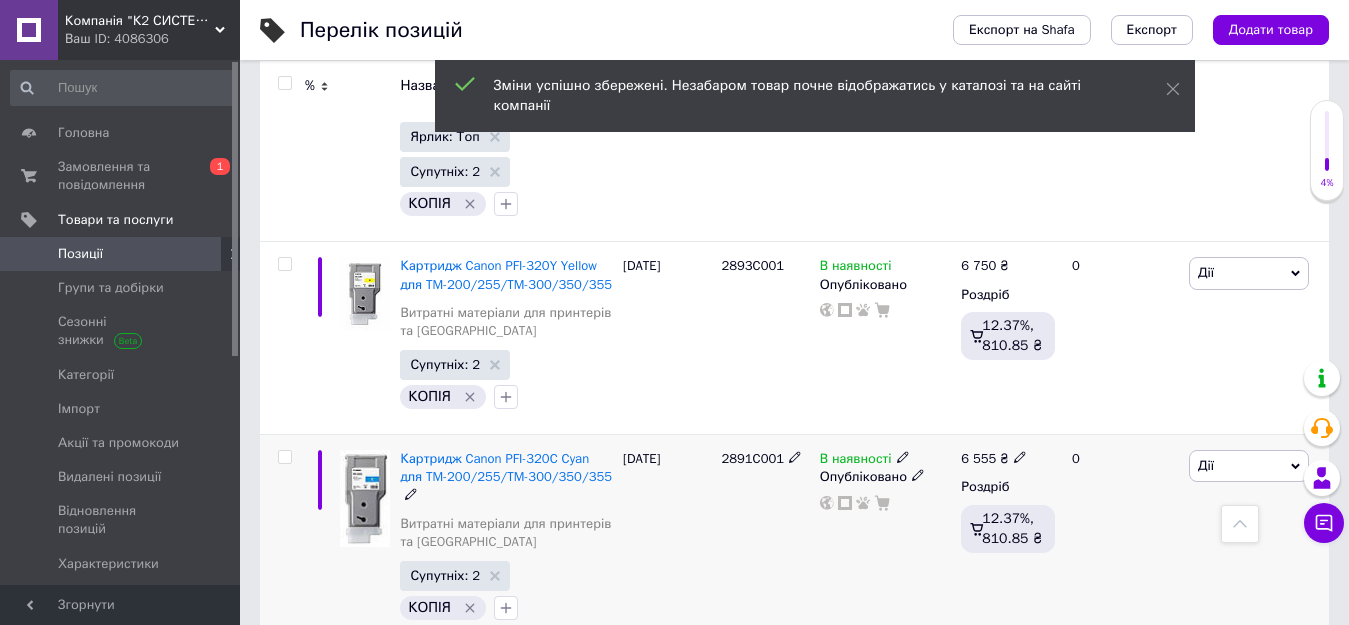 click 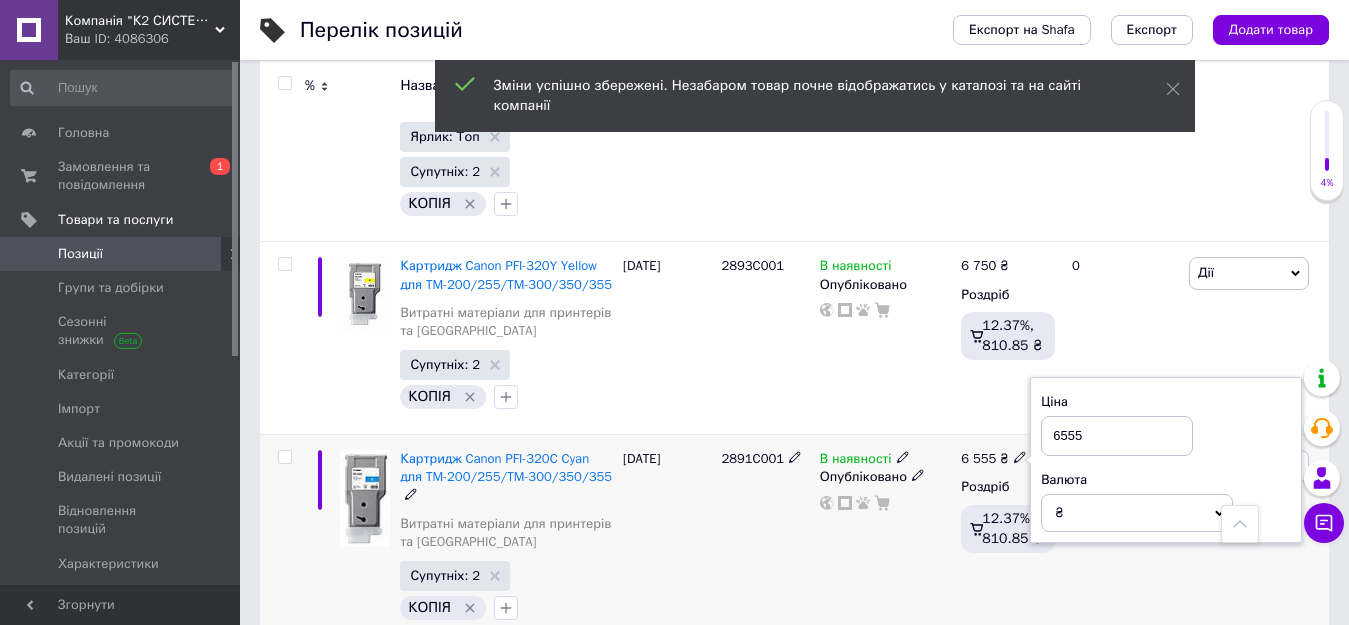 drag, startPoint x: 1100, startPoint y: 432, endPoint x: 1000, endPoint y: 434, distance: 100.02 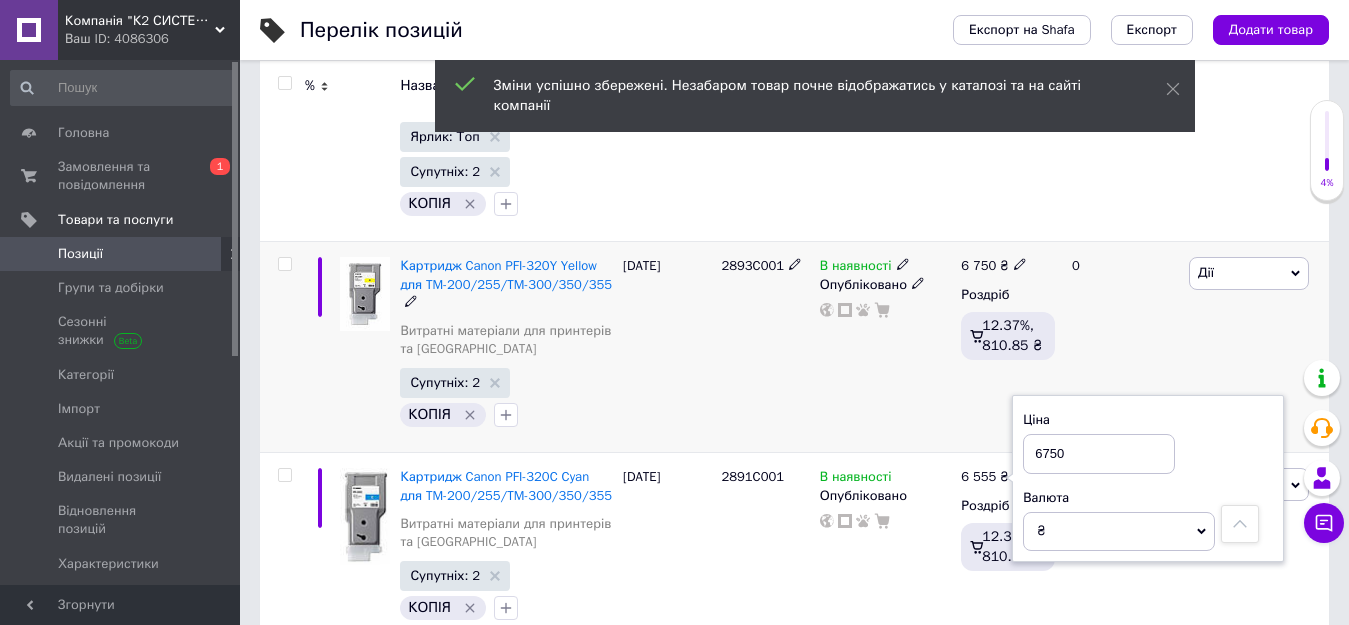 type on "6750" 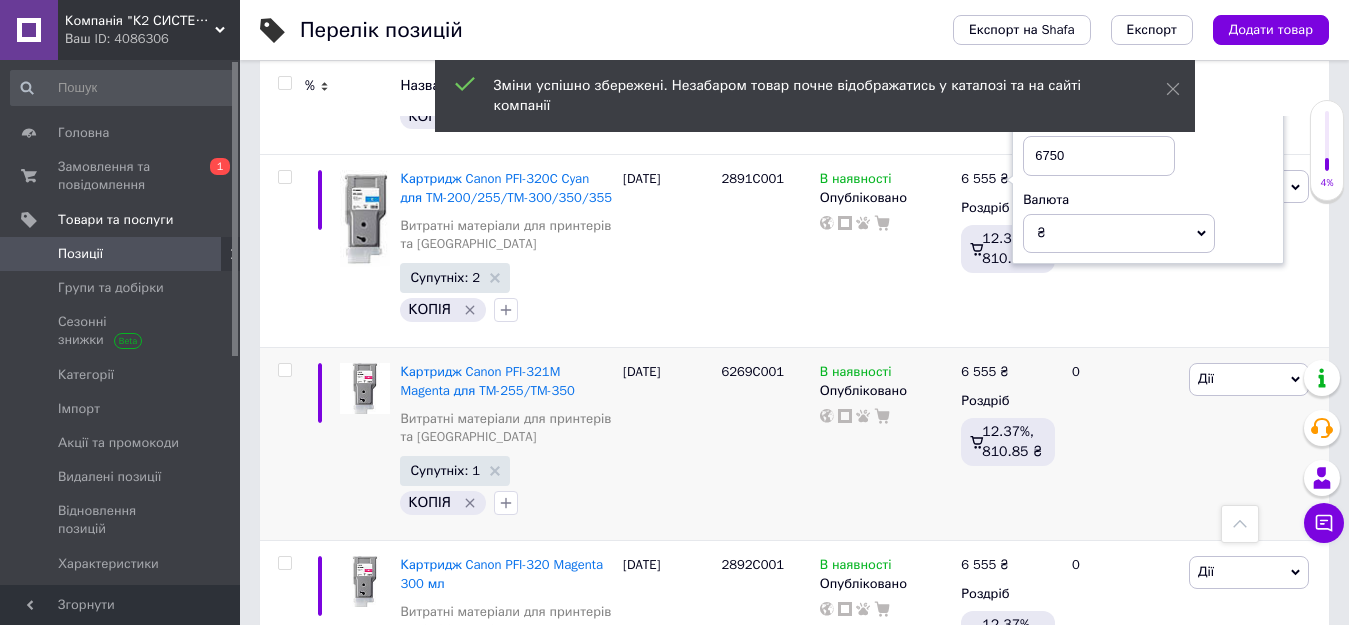 scroll, scrollTop: 900, scrollLeft: 0, axis: vertical 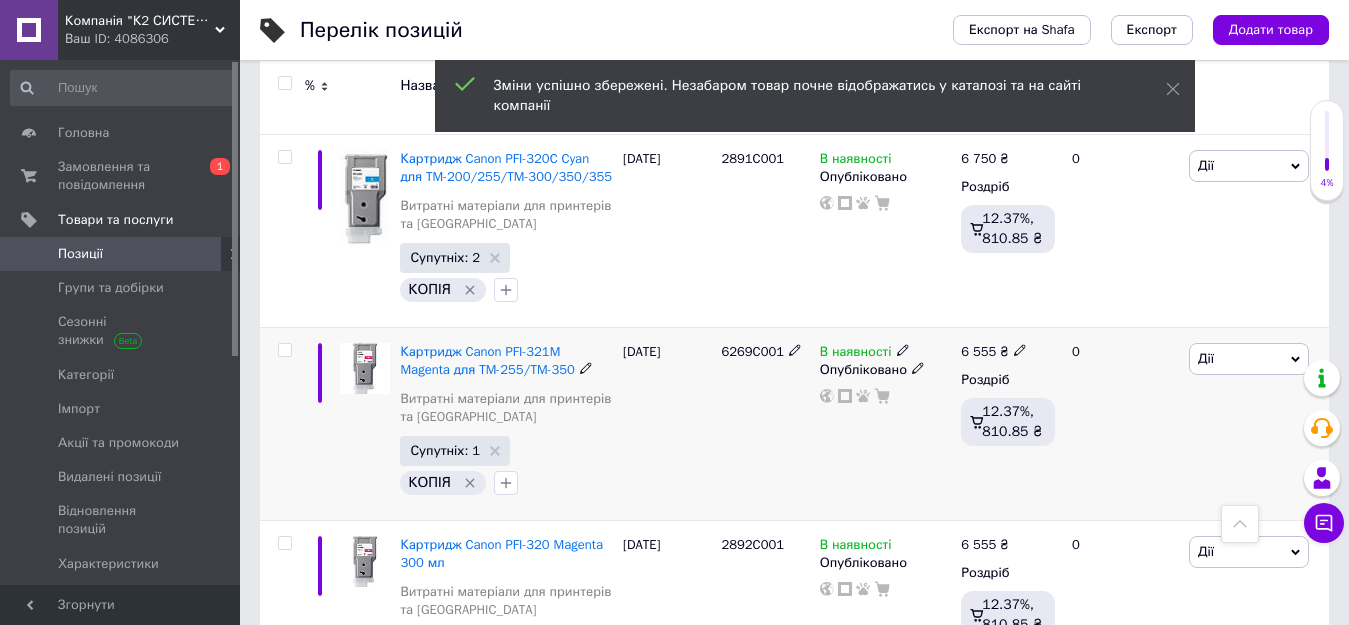 click 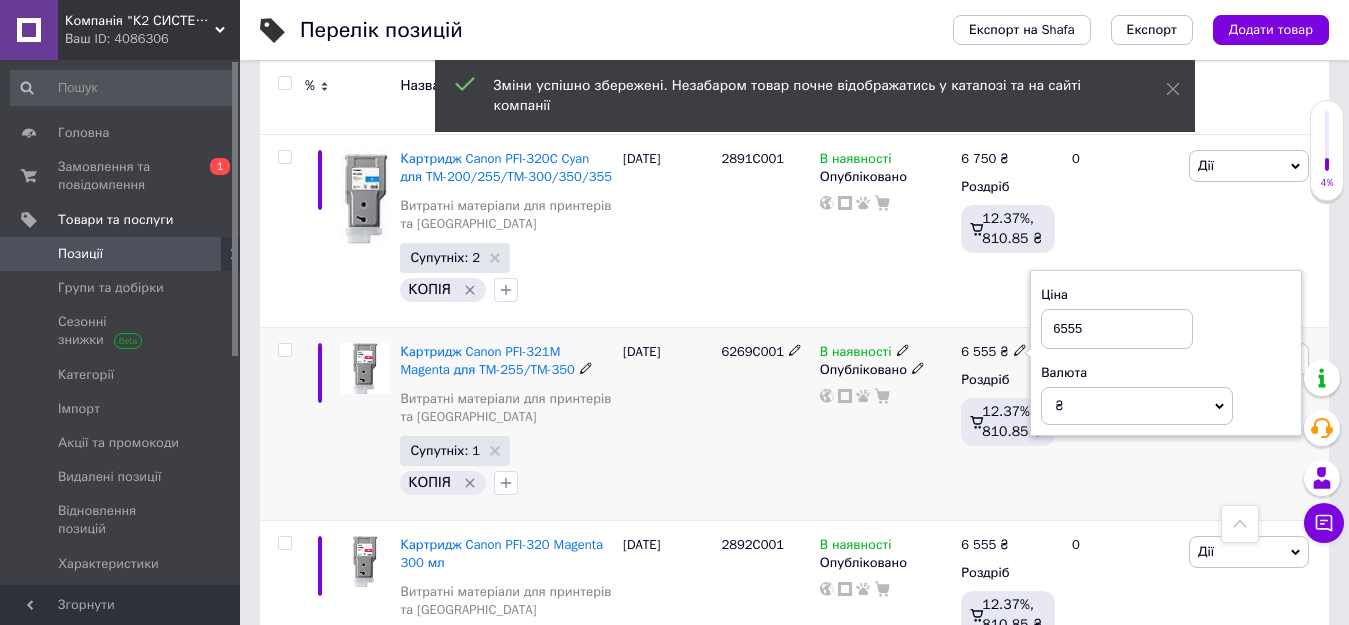 drag, startPoint x: 1139, startPoint y: 333, endPoint x: 973, endPoint y: 374, distance: 170.9883 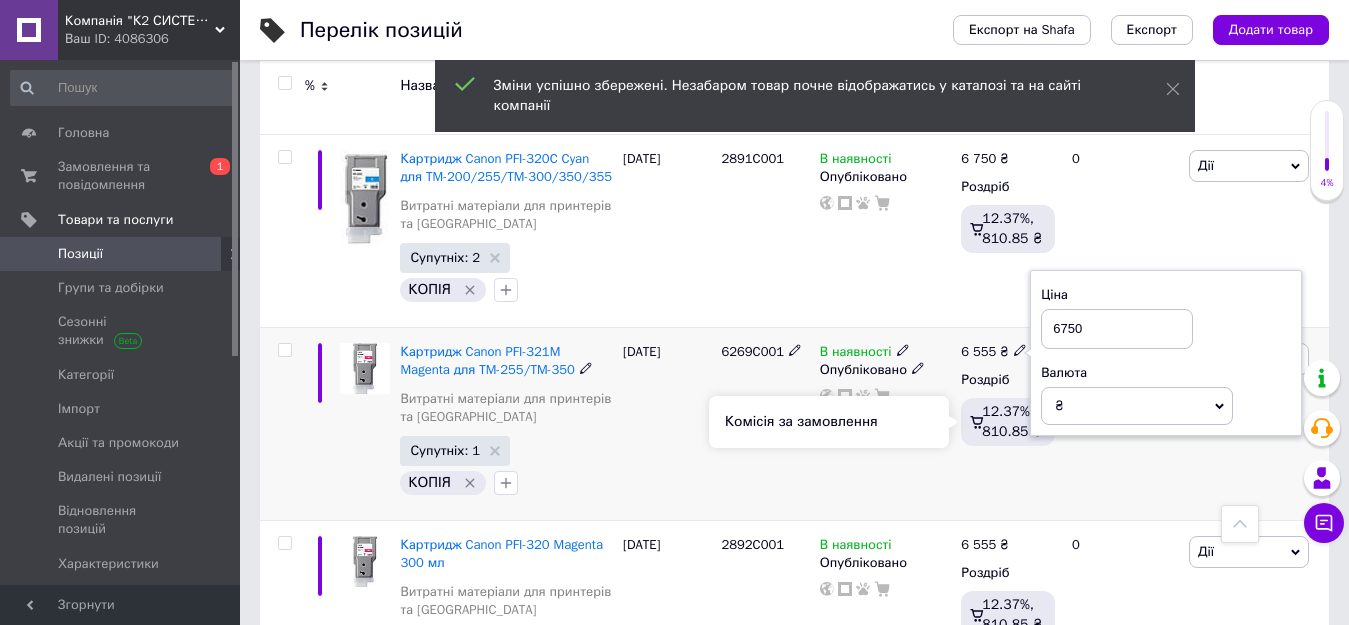 type on "6750" 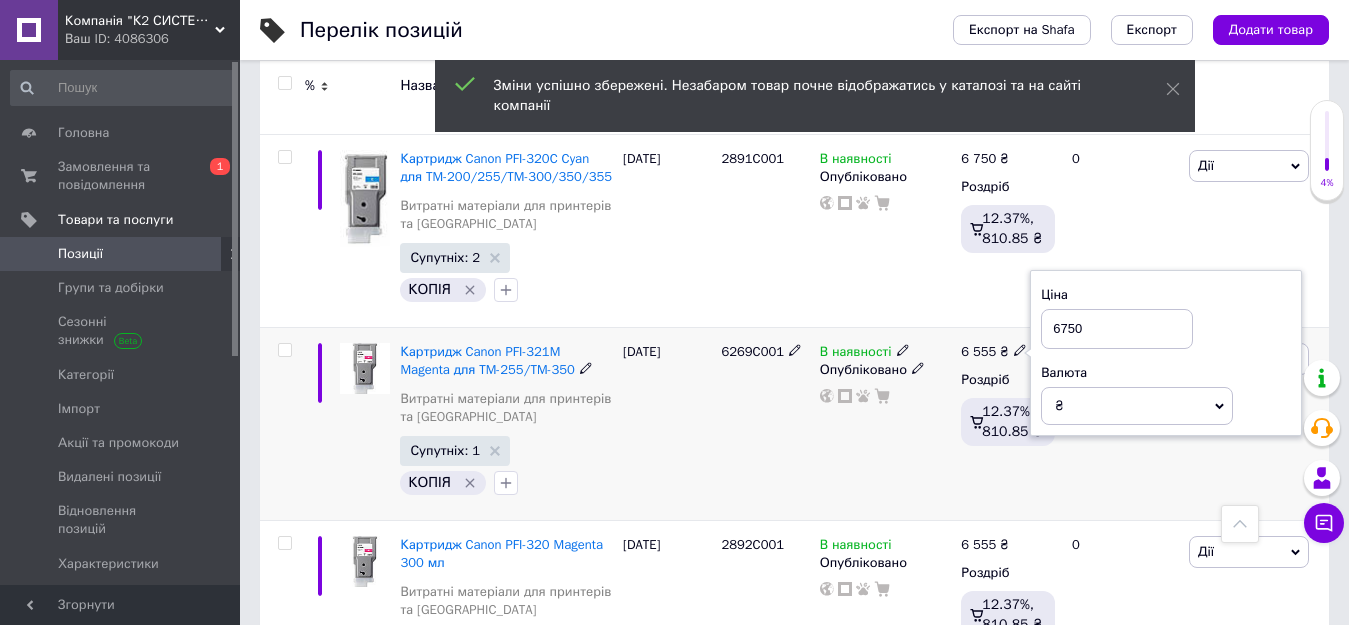 click on "6 555   ₴ Ціна 6750 Валюта ₴ $ EUR CHF GBP ¥ PLN ₸ MDL HUF KGS CNY TRY KRW lei Роздріб 12.37%, 810.85 ₴" at bounding box center (1008, 424) 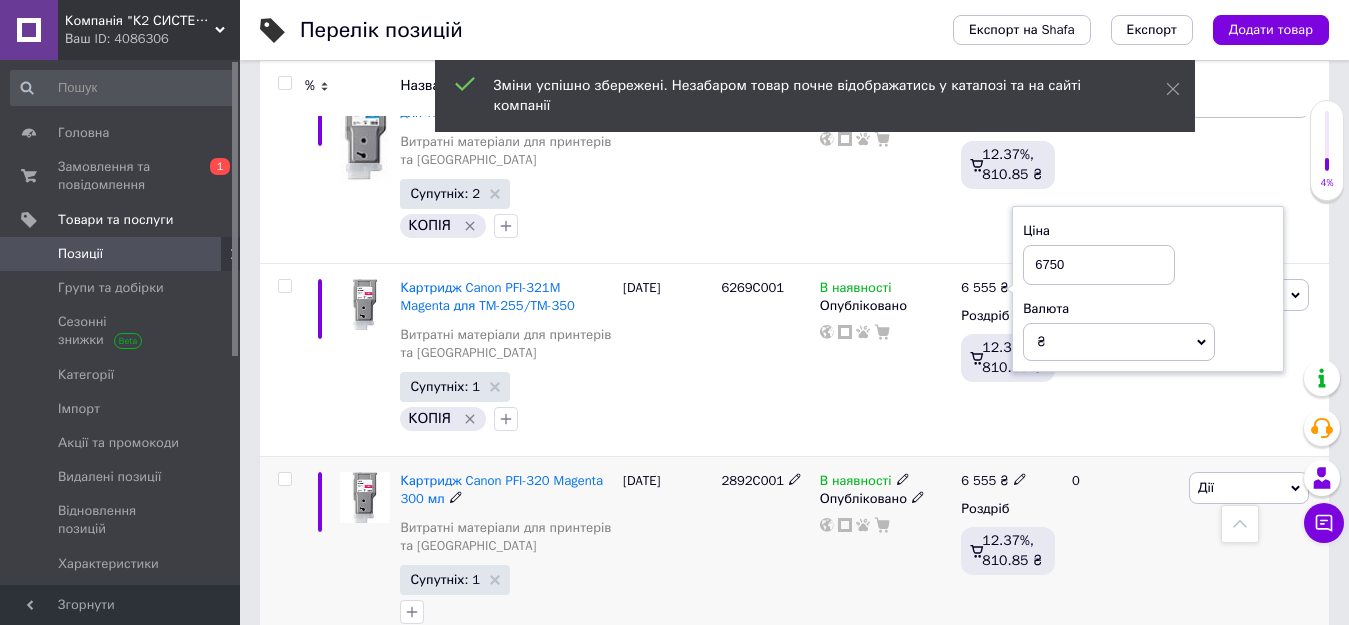 scroll, scrollTop: 1000, scrollLeft: 0, axis: vertical 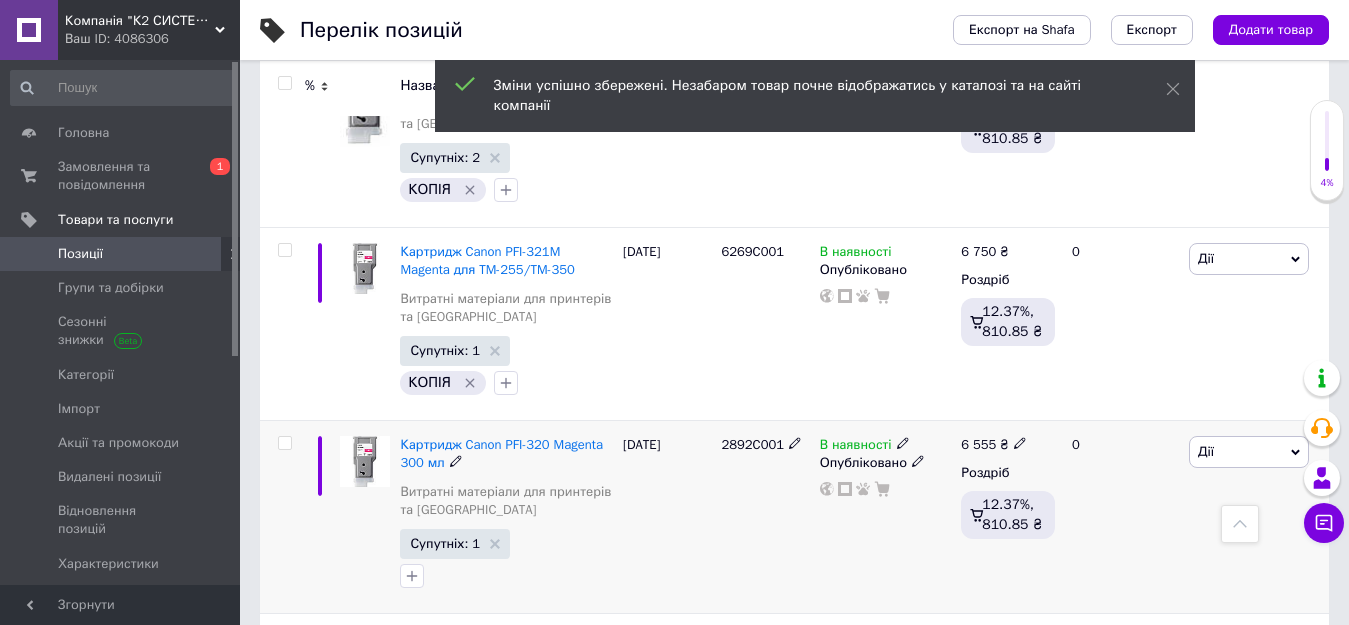 click 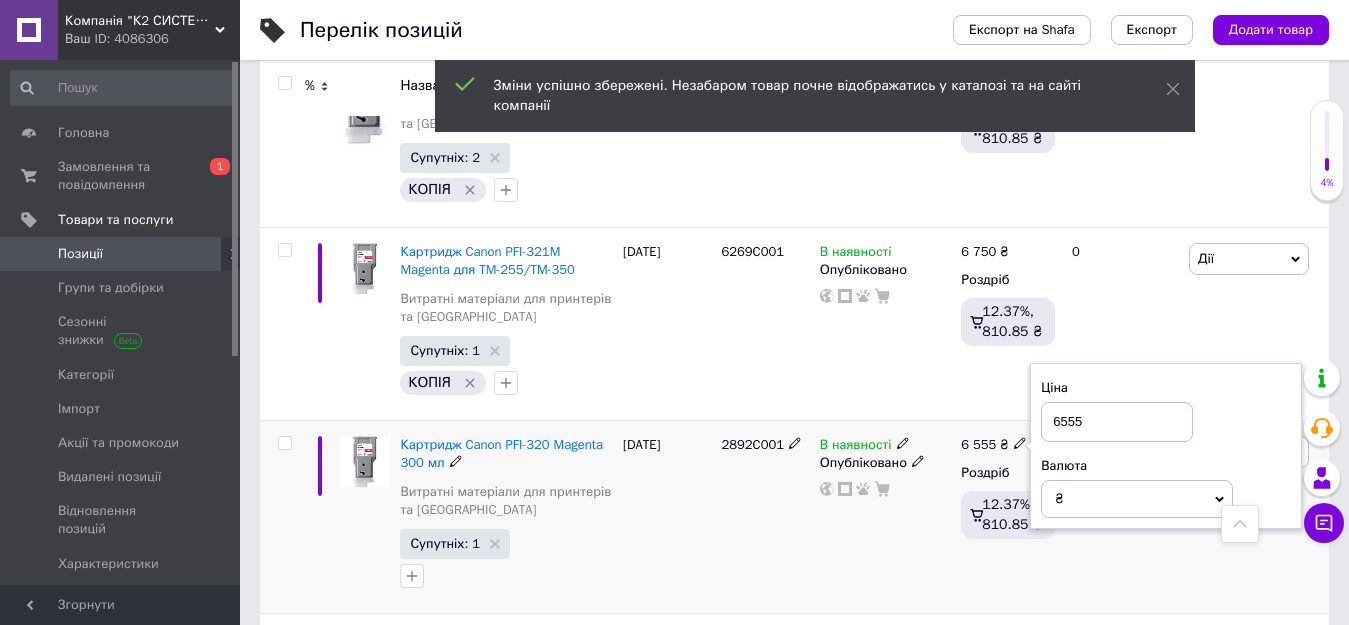 drag, startPoint x: 1076, startPoint y: 418, endPoint x: 977, endPoint y: 421, distance: 99.04544 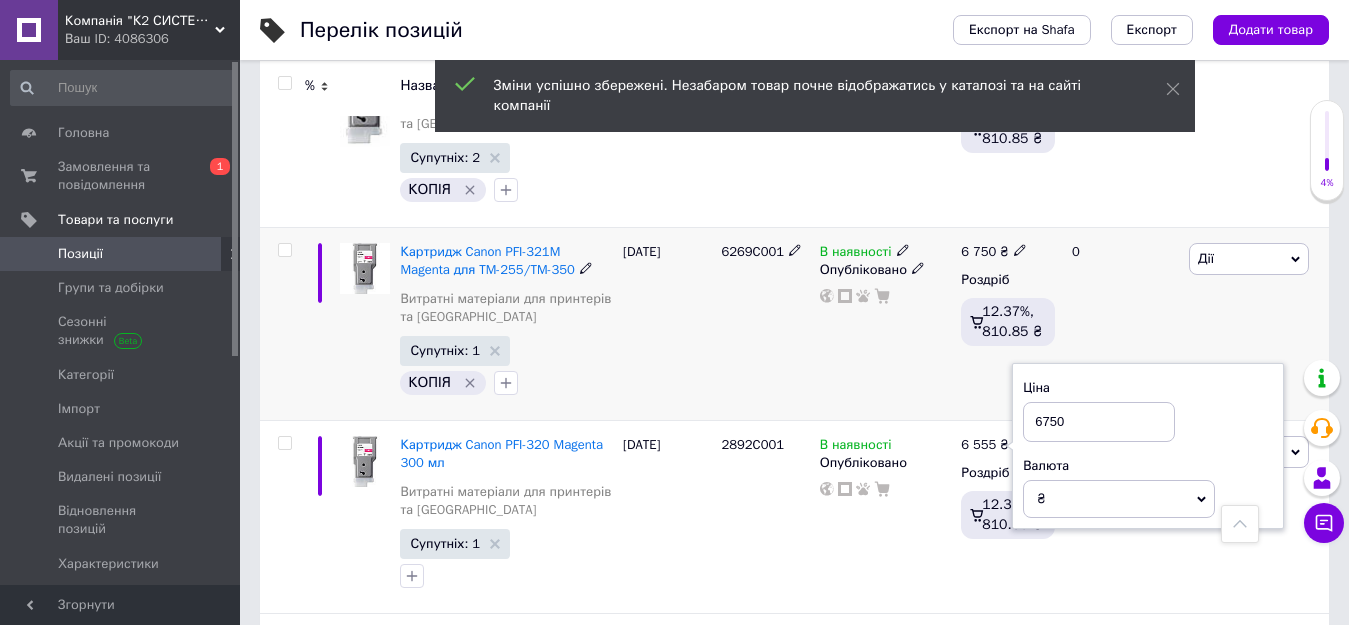 type on "6750" 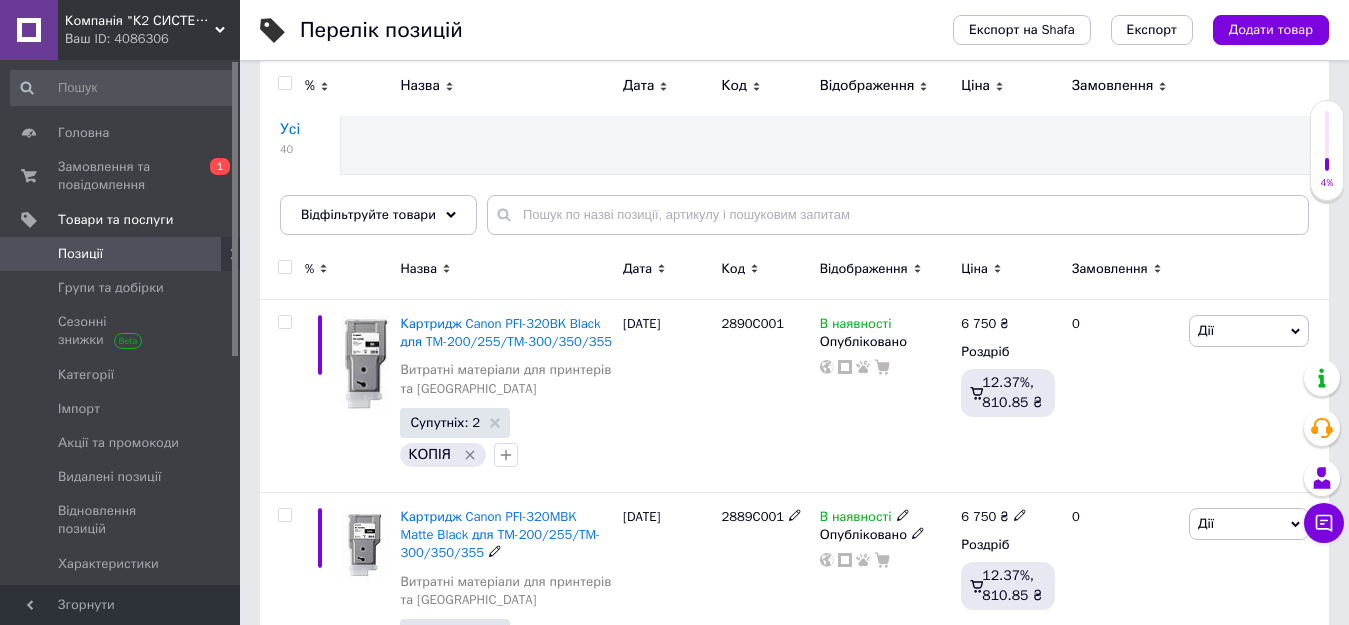 scroll, scrollTop: 0, scrollLeft: 0, axis: both 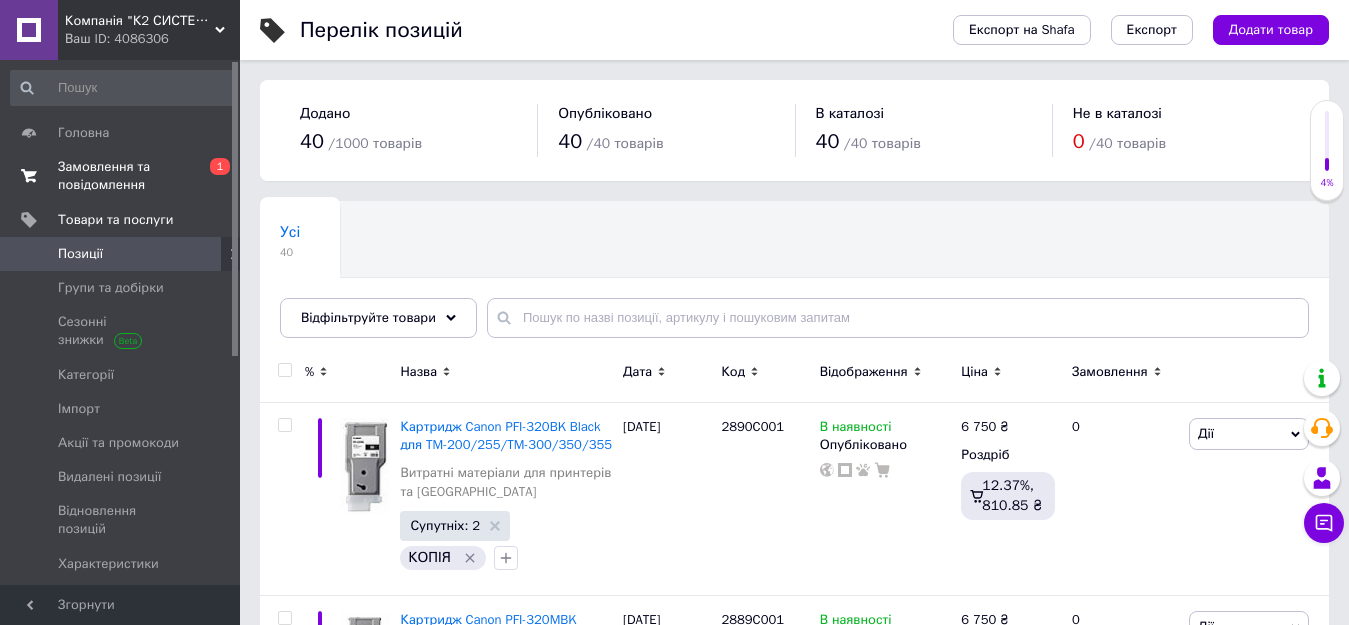 click on "Замовлення та повідомлення" at bounding box center [121, 176] 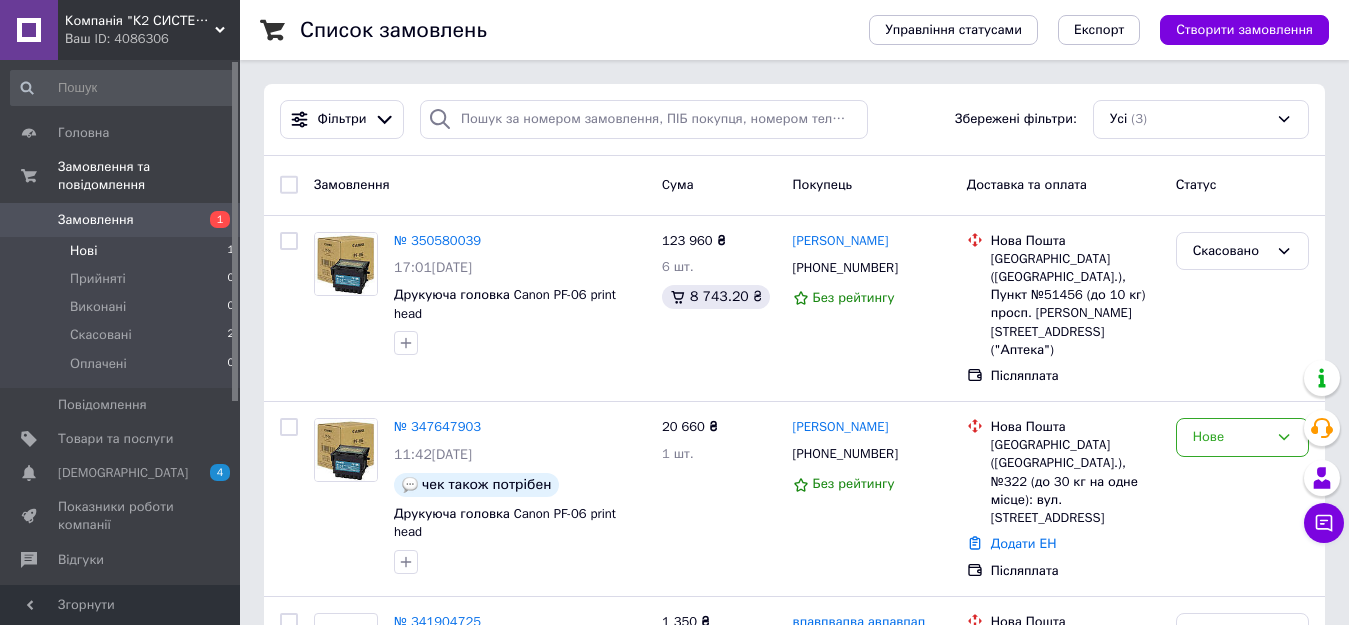 click on "Нові" at bounding box center [83, 251] 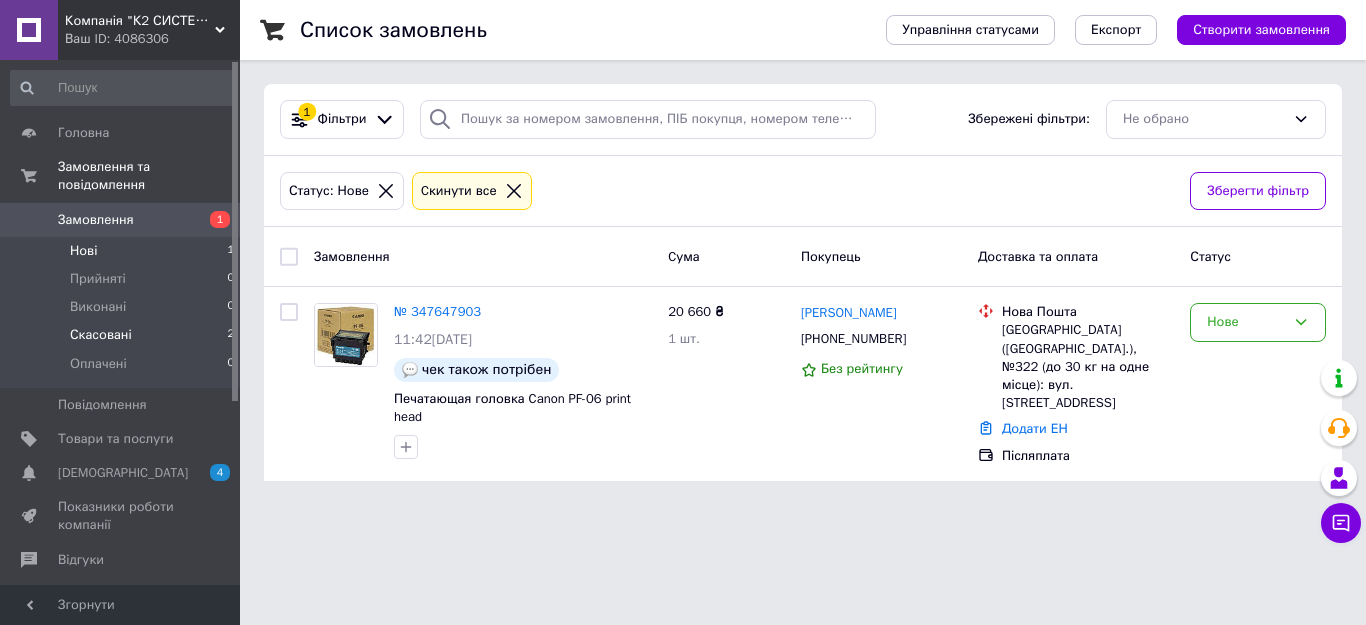 click on "Скасовані" at bounding box center (101, 335) 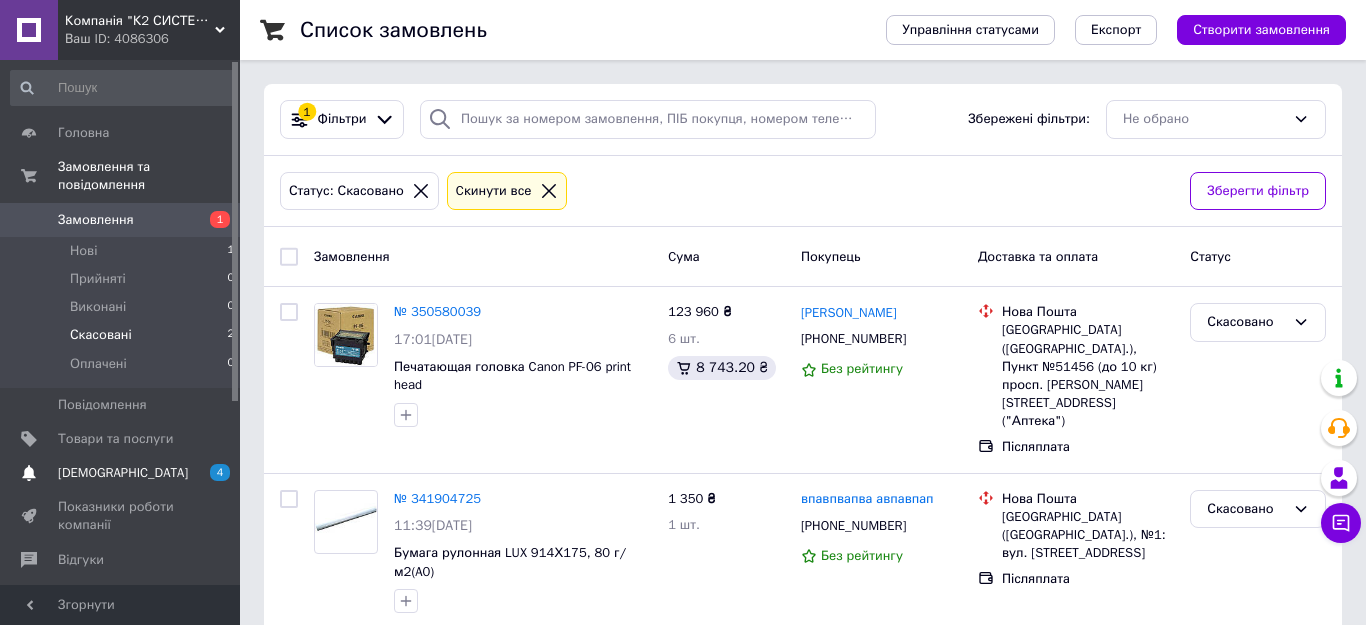click on "[DEMOGRAPHIC_DATA]" at bounding box center [121, 473] 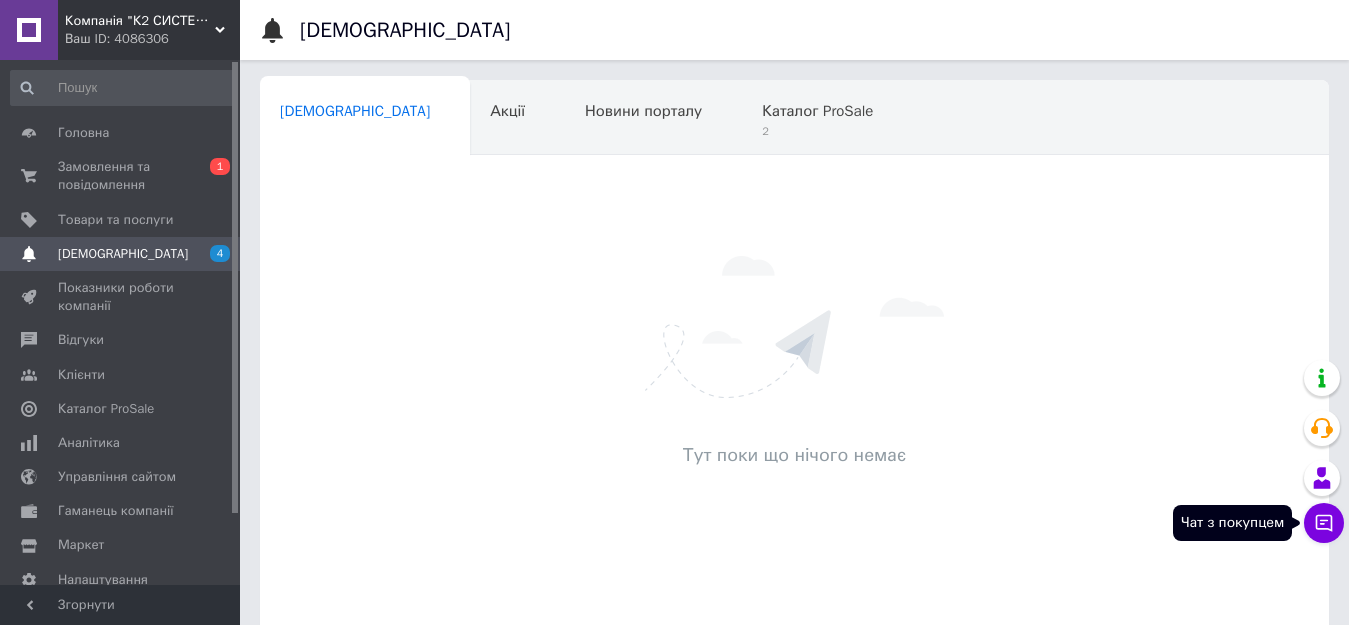 click 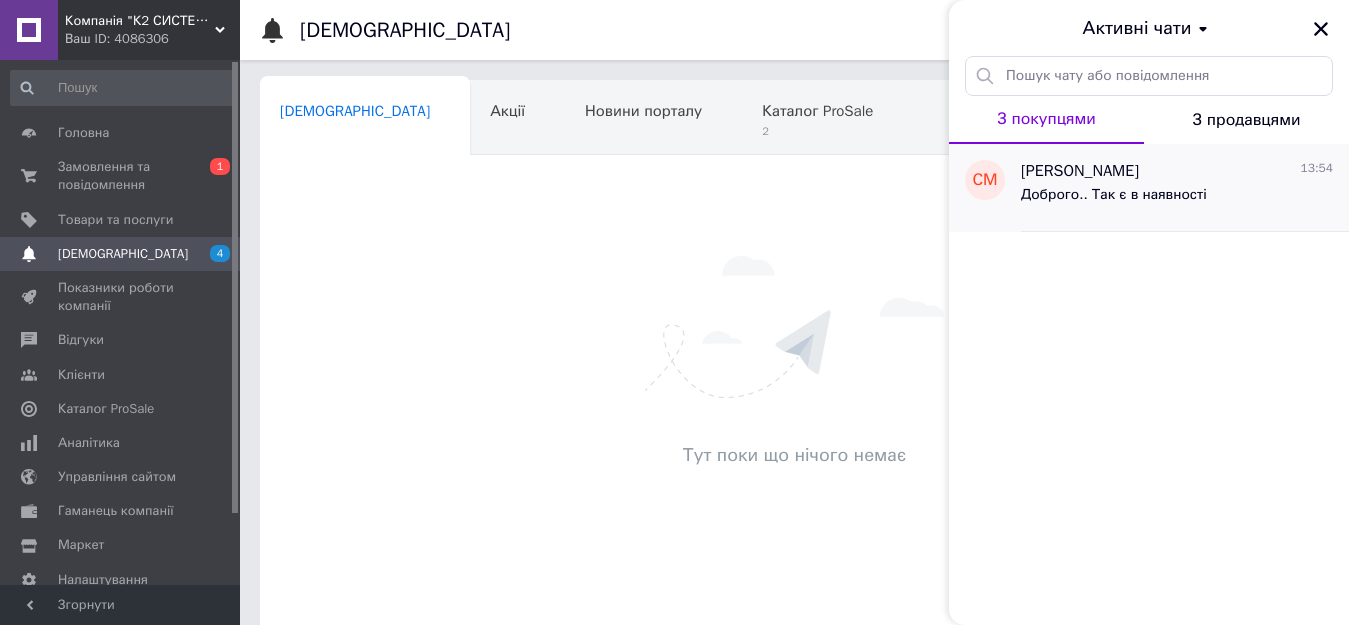 click on "Доброго.. Так є в наявності" at bounding box center [1114, 195] 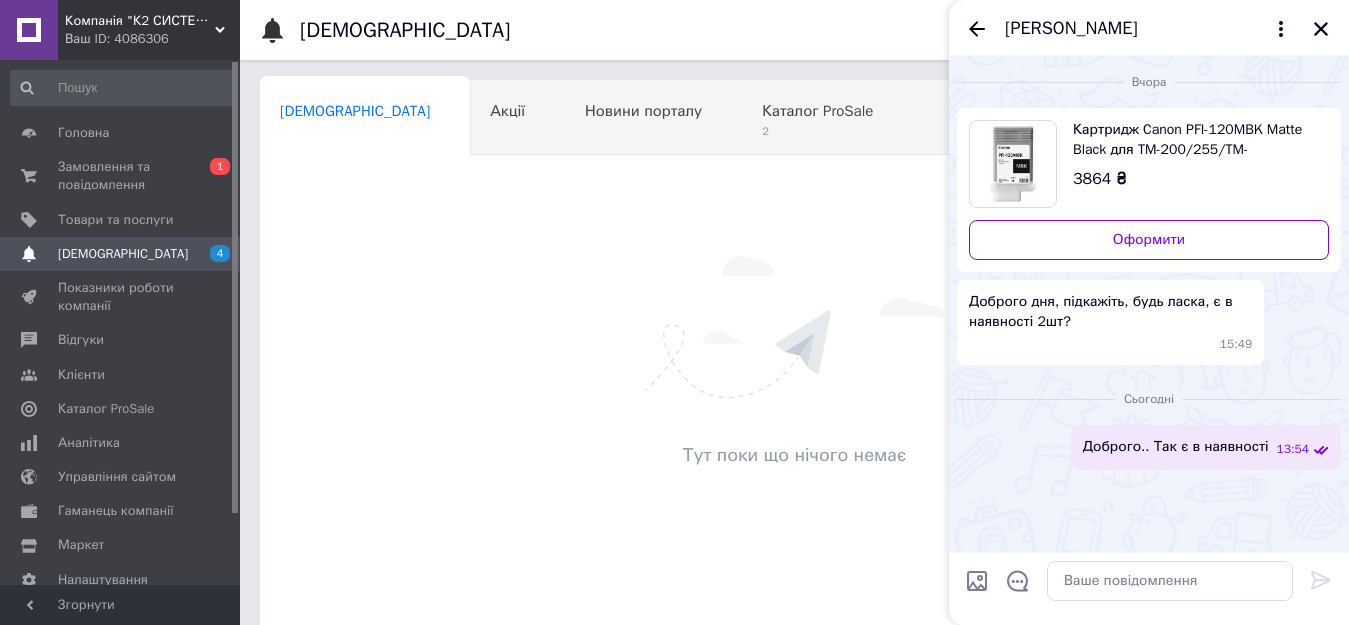 click on "Картридж Canon PFI-120MBK Matte Black для TM-200/255/TM-300/350/355" at bounding box center [1193, 140] 